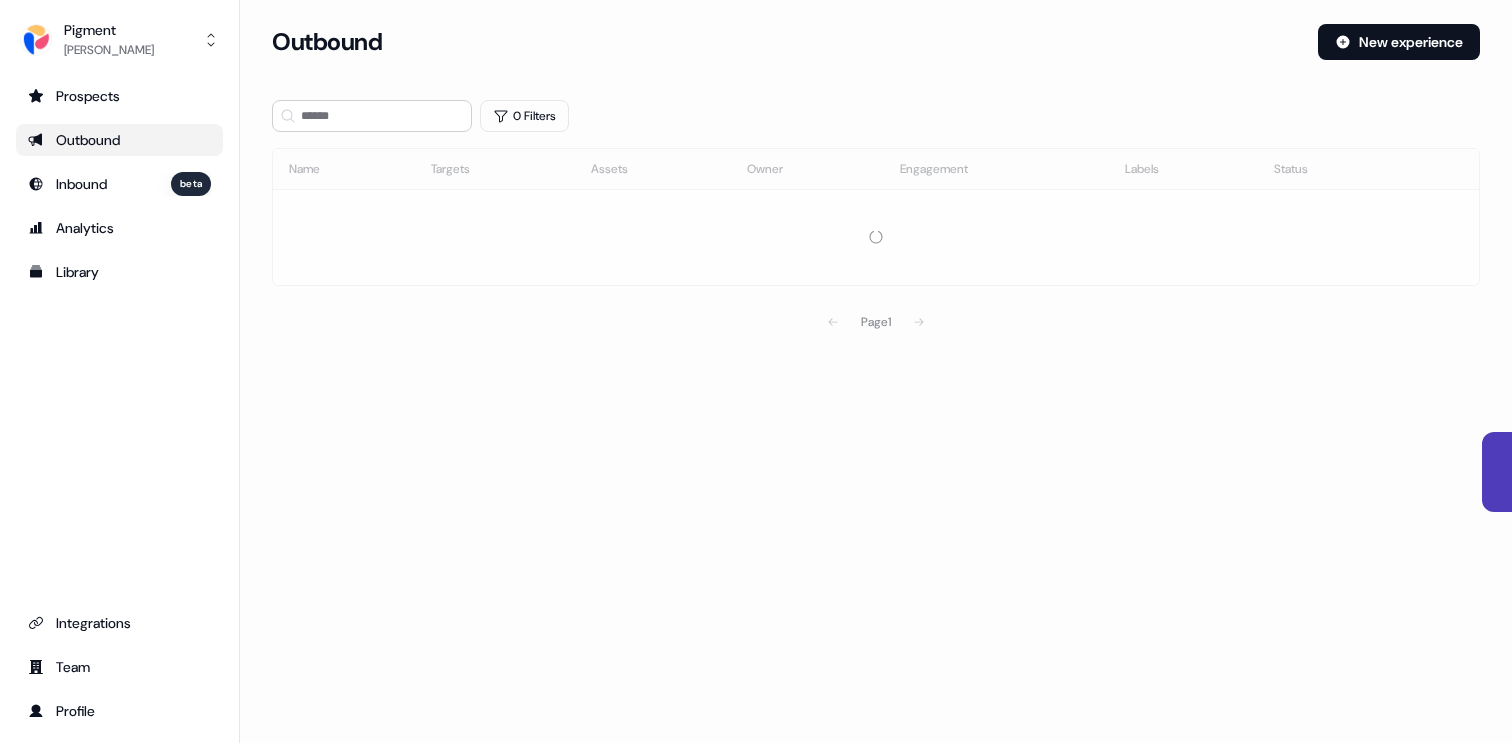 scroll, scrollTop: 0, scrollLeft: 0, axis: both 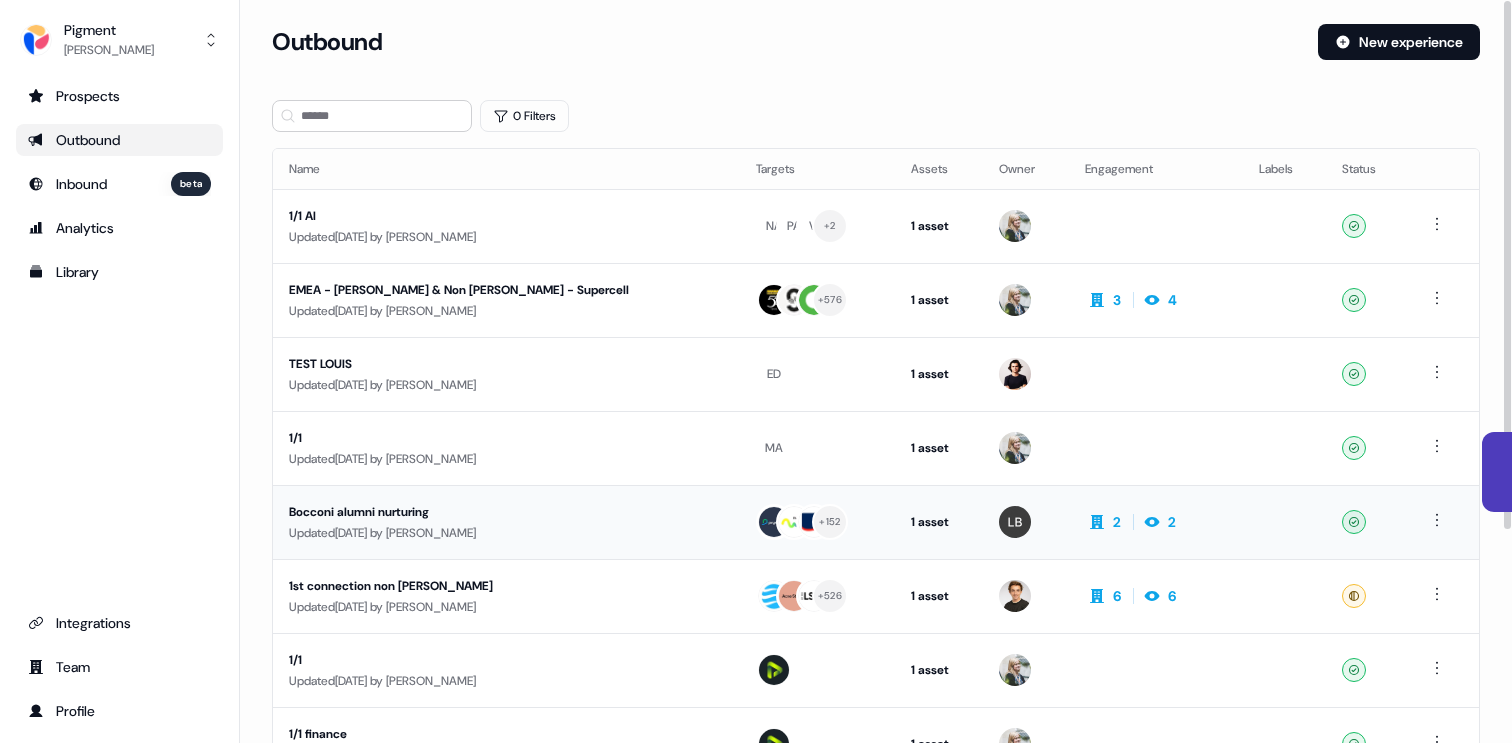 click on "Bocconi alumni nurturing" at bounding box center [478, 512] 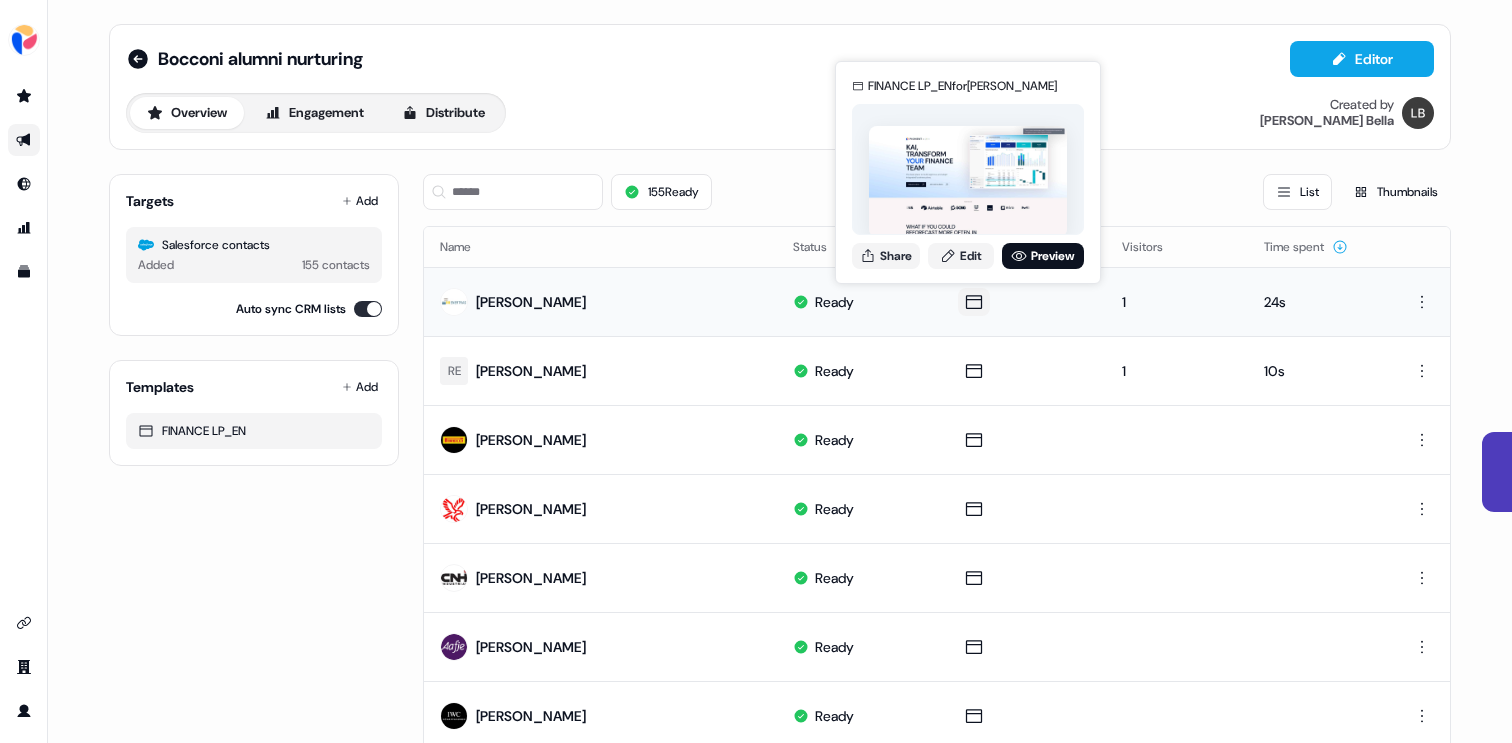 click 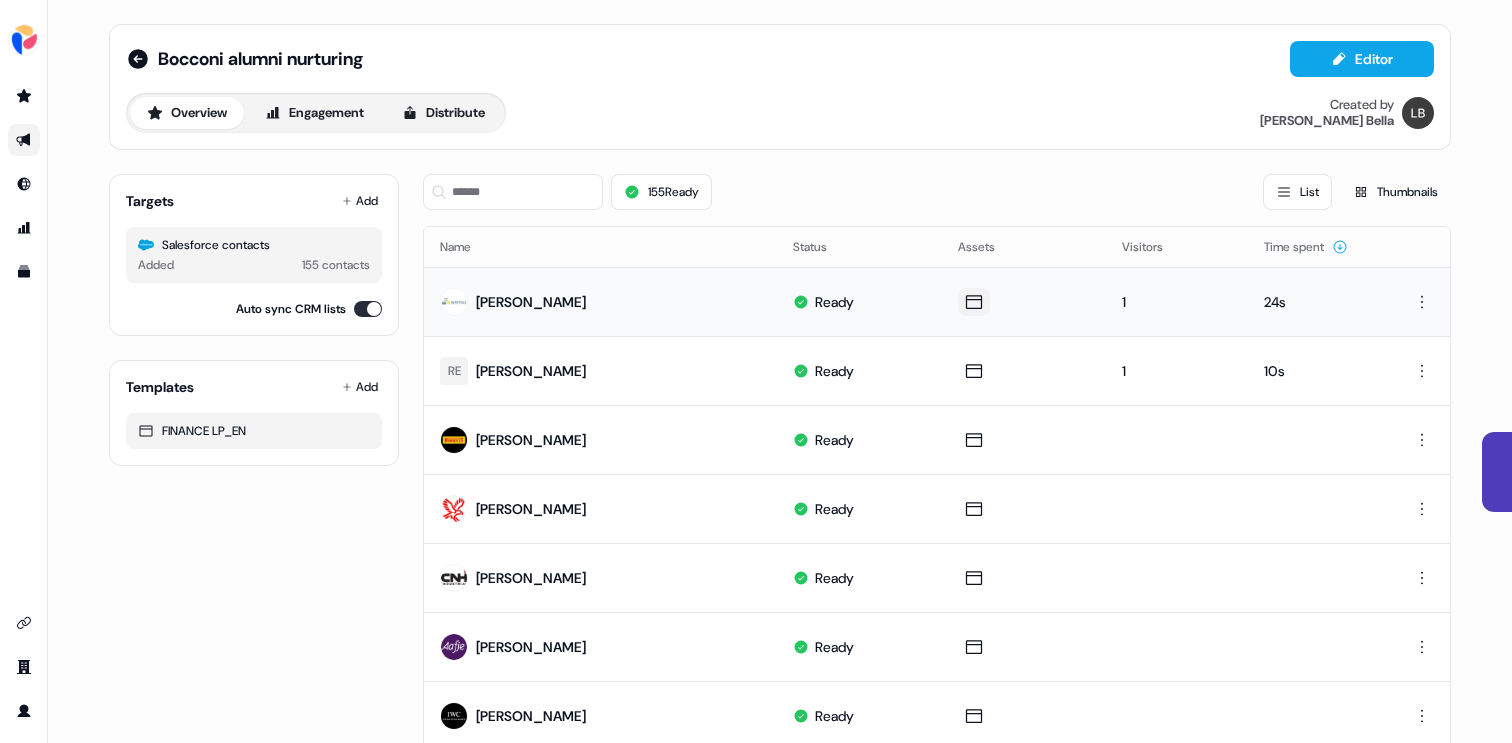 click 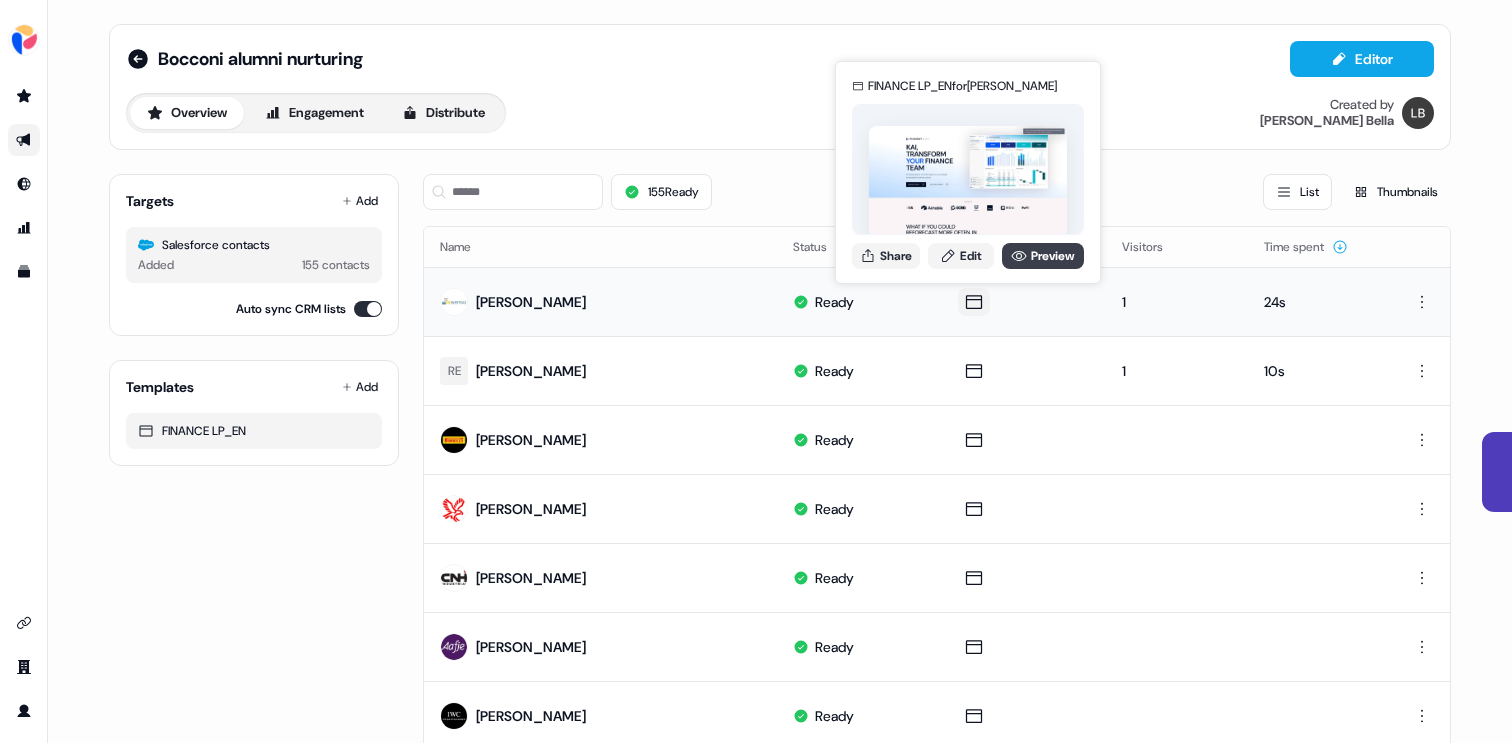 click on "Preview" at bounding box center (1043, 256) 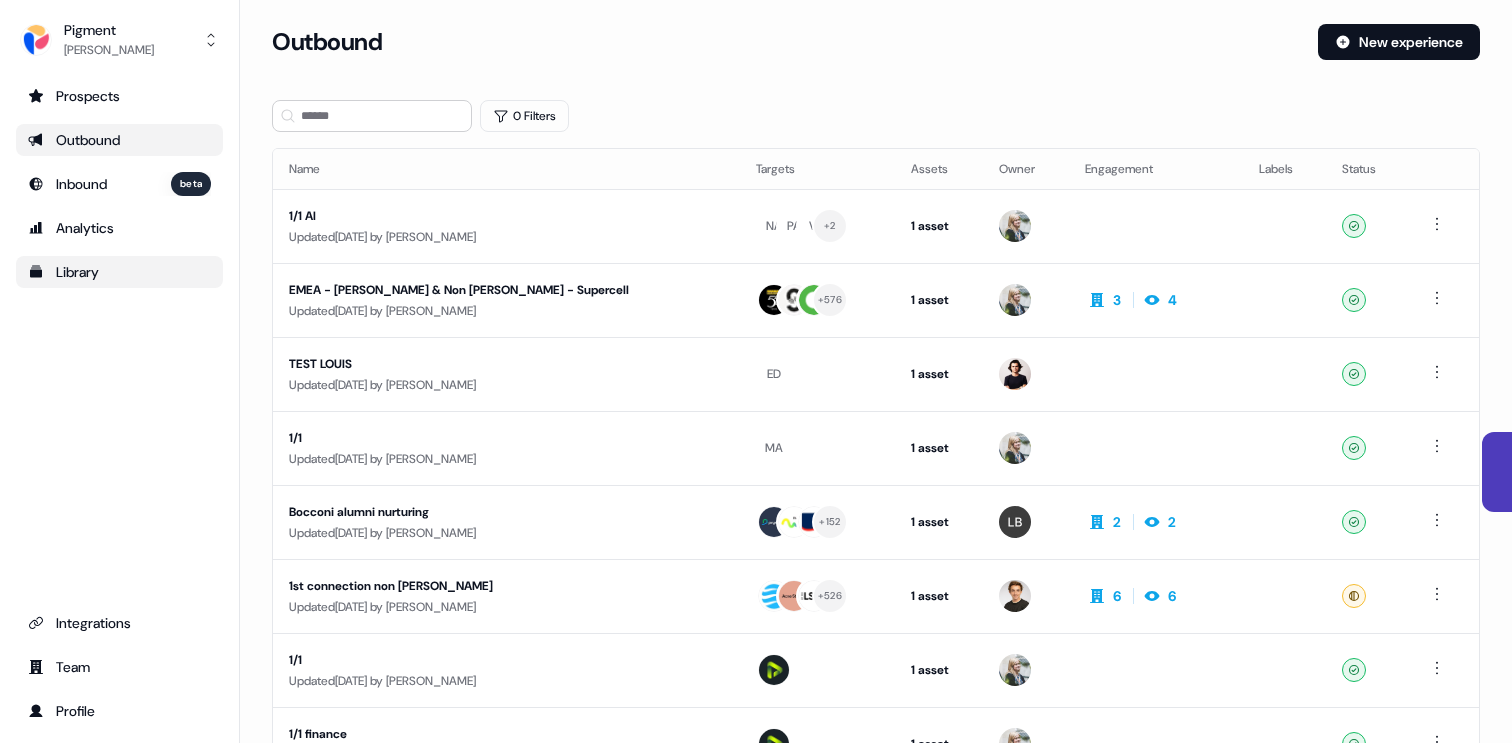 click on "Library" at bounding box center [119, 272] 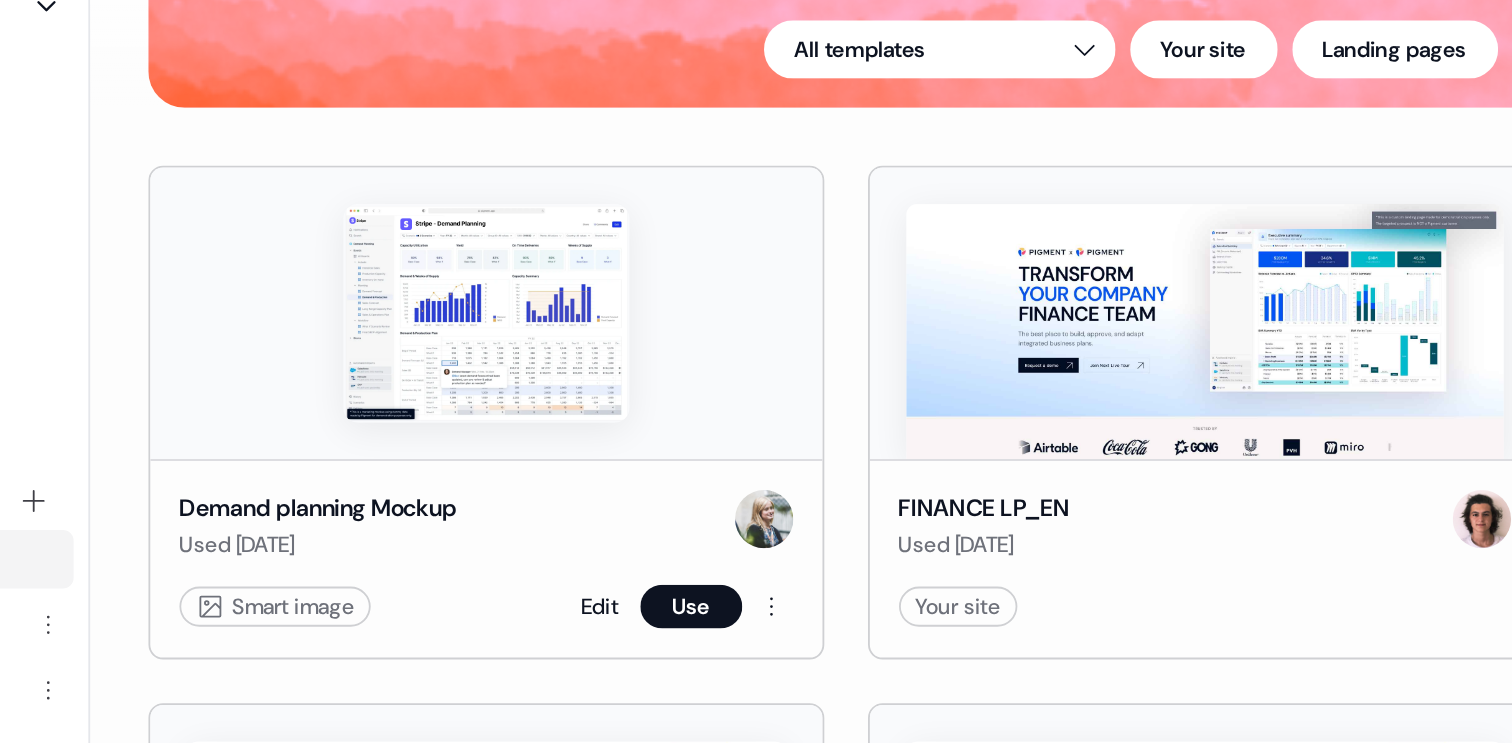 click at bounding box center [505, 357] 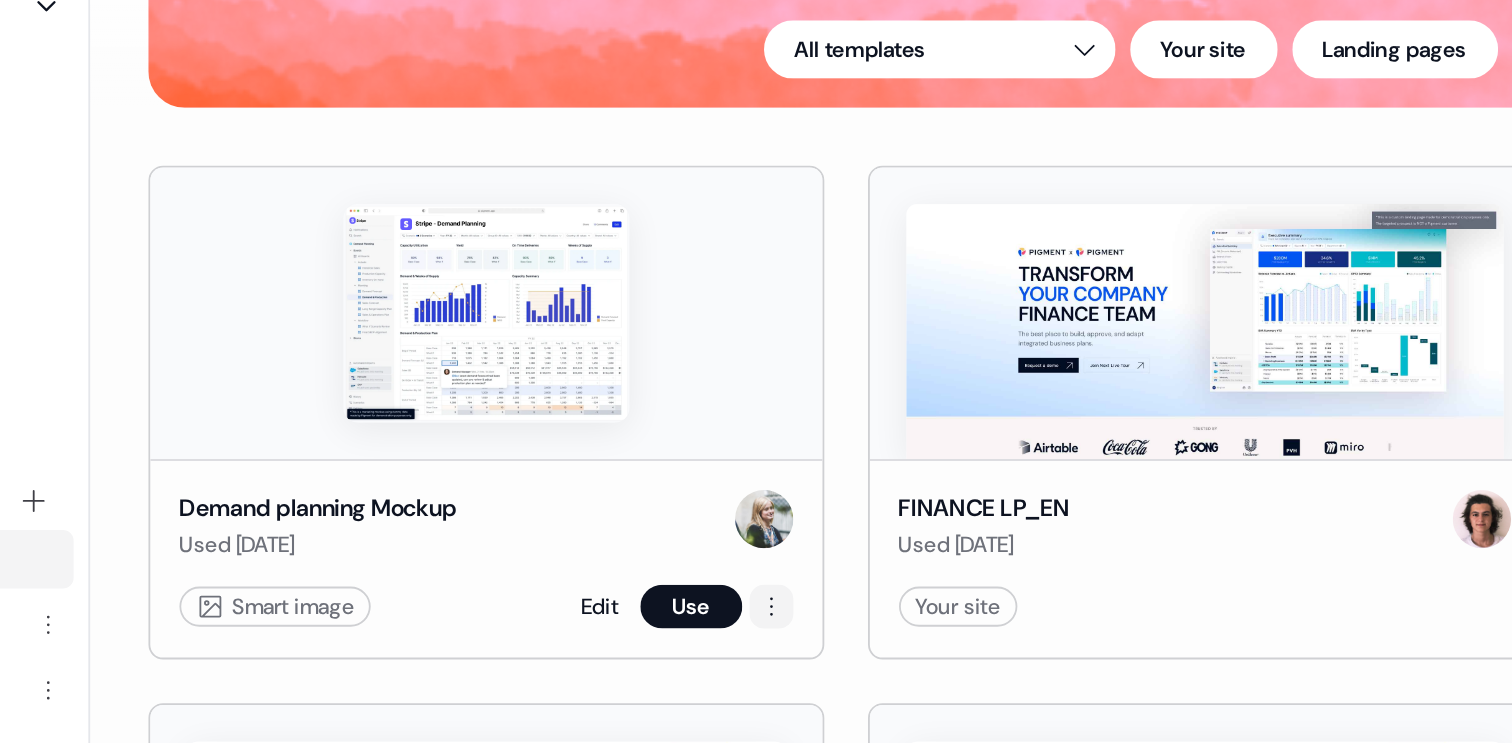click on "For the best experience switch devices to a bigger screen. Go to [DOMAIN_NAME]   Library Brand Brand Kit Media Media Library Documents Links Images Videos Content Hubs All hubs Templates   Add collection Template Library Marketing Sales Loading... Add Templates All   templates Your site Landing pages Images Demand planning Mockup Used [DATE]   Smart image Edit Use FINANCE LP_EN Used [DATE] Your site Edit Use Pigment AI _EN Used [DATE] Your site Edit Use Sales Planning landing page Used [DATE] Your site Edit Use New équipe LP _FR Updated [DATE] Your site Edit Use Alpha LP _EN Used [DATE] Your site Edit Use Cologne event follow up  Used [DATE] Your site Edit Use LHG Used [DATE] Your site Edit Use generic cologne event follow up  Used [DATE] Your site Edit Use Paris roadshow Used [DATE] Your site Edit Use vs Anaplan SPM webinar, [DATE] Used [DATE] Your site Edit Use Supply test Used [DATE] Your site Edit Use EVENT FOLLOW UP LP_SAN [PERSON_NAME] Edit" at bounding box center (756, 371) 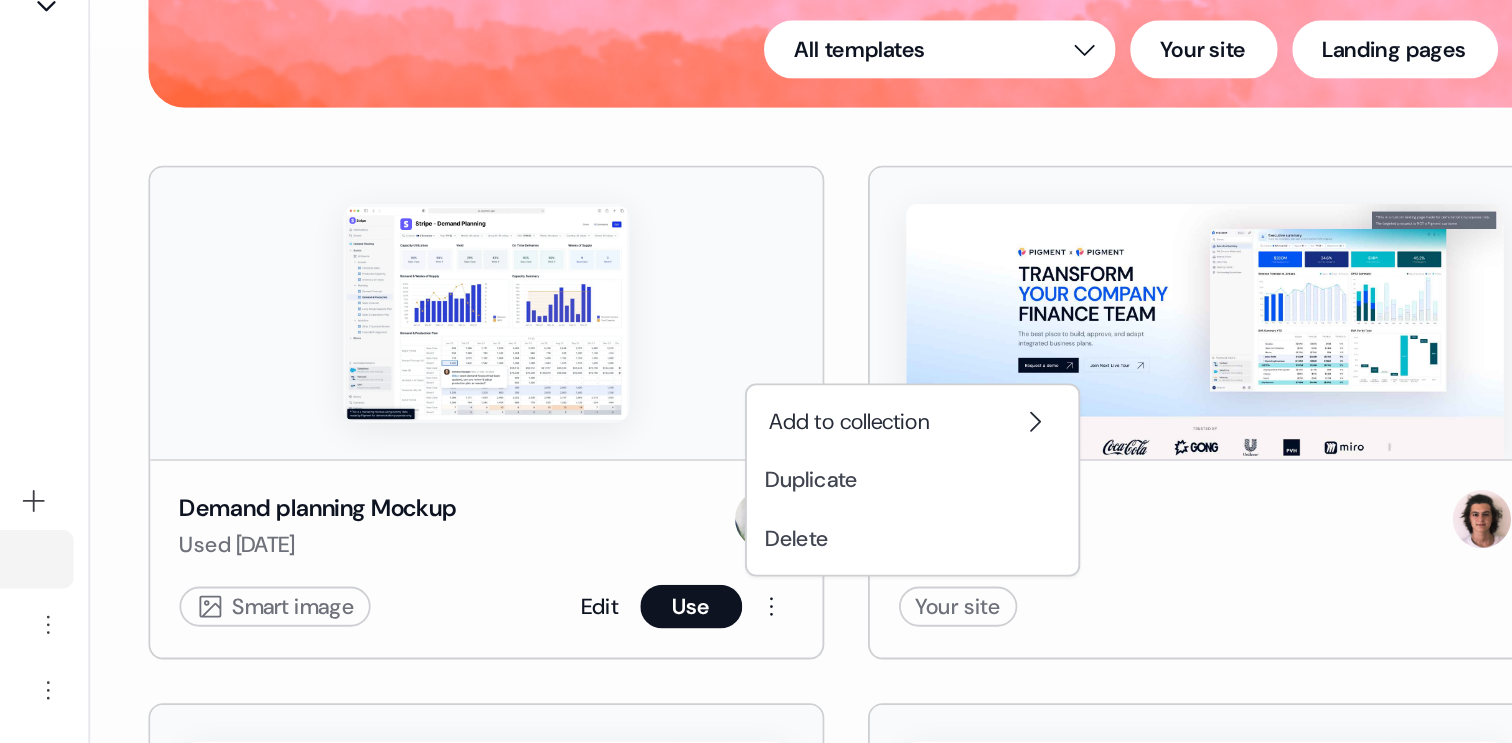 click on "For the best experience switch devices to a bigger screen. Go to [DOMAIN_NAME]   Library Brand Brand Kit Media Media Library Documents Links Images Videos Content Hubs All hubs Templates   Add collection Template Library Marketing Sales Loading... Add Templates All   templates Your site Landing pages Images Demand planning Mockup Used [DATE]   Smart image Edit Use FINANCE LP_EN Used [DATE] Your site Edit Use Pigment AI _EN Used [DATE] Your site Edit Use Sales Planning landing page Used [DATE] Your site Edit Use New équipe LP _FR Updated [DATE] Your site Edit Use Alpha LP _EN Used [DATE] Your site Edit Use Cologne event follow up  Used [DATE] Your site Edit Use LHG Used [DATE] Your site Edit Use generic cologne event follow up  Used [DATE] Your site Edit Use Paris roadshow Used [DATE] Your site Edit Use vs Anaplan SPM webinar, [DATE] Used [DATE] Your site Edit Use Supply test Used [DATE] Your site Edit Use EVENT FOLLOW UP LP_SAN [PERSON_NAME] Edit" at bounding box center [756, 371] 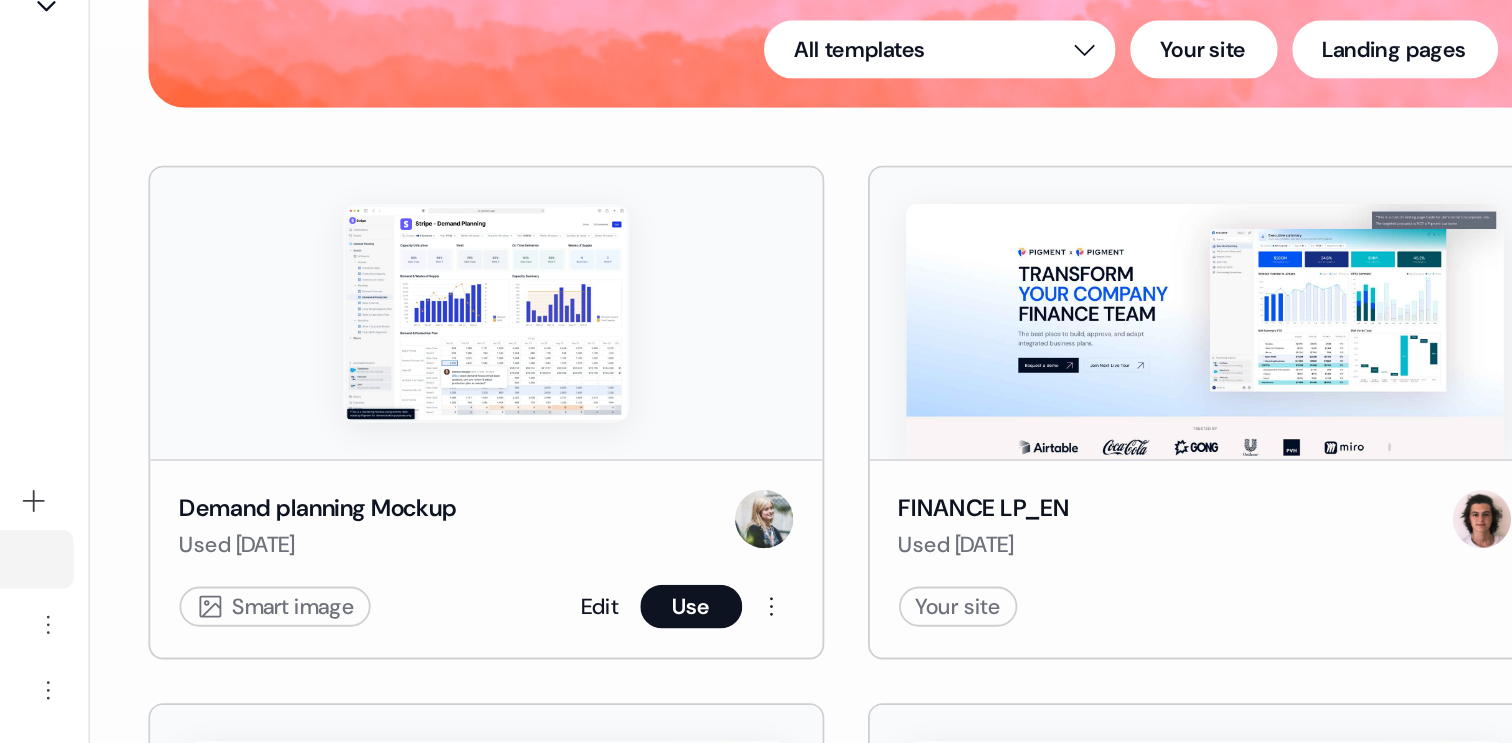 click at bounding box center (505, 357) 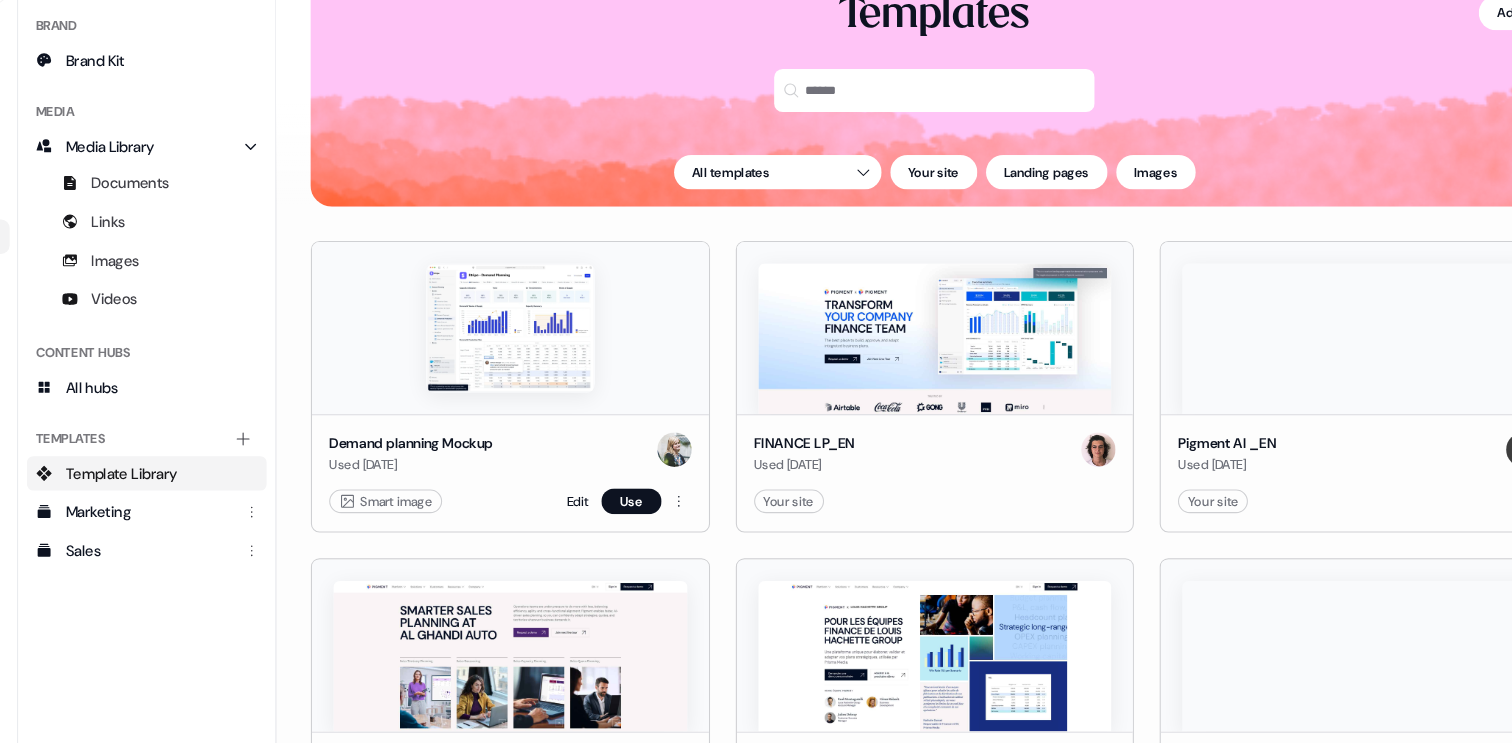 scroll, scrollTop: 0, scrollLeft: 0, axis: both 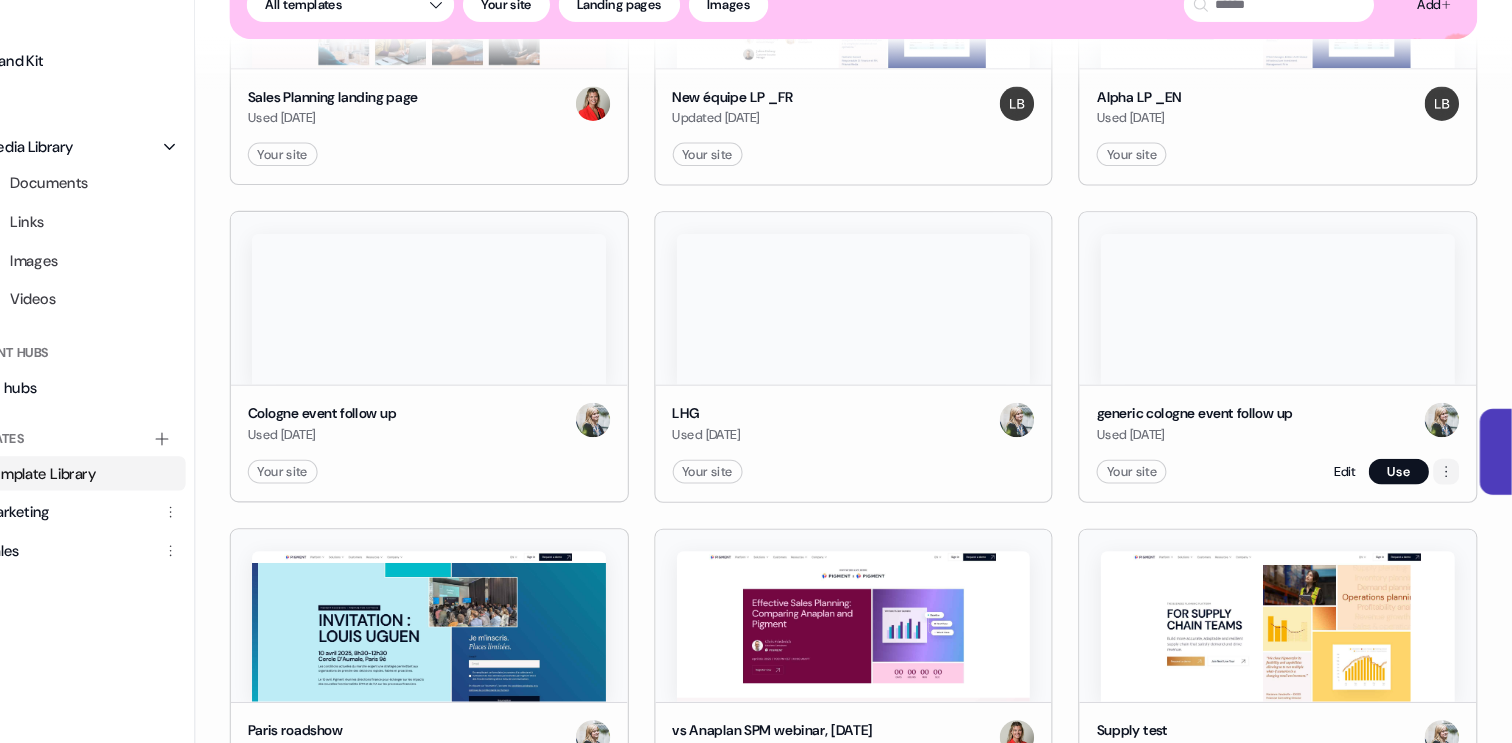 click on "For the best experience switch devices to a bigger screen. Go to [DOMAIN_NAME]   Library Brand Brand Kit Media Media Library Documents Links Images Videos Content Hubs All hubs Templates   Add collection Template Library Marketing Sales Loading... Add Templates All   templates Your site Landing pages Images Demand planning Mockup Used [DATE]   Smart image Edit Use FINANCE LP_EN Used [DATE] Your site Edit Use Pigment AI _EN Used [DATE] Your site Edit Use Sales Planning landing page Used [DATE] Your site Edit Use New équipe LP _FR Updated [DATE] Your site Edit Use Alpha LP _EN Used [DATE] Your site Edit Use Cologne event follow up  Used [DATE] Your site Edit Use LHG Used [DATE] Your site Edit Use generic cologne event follow up  Used [DATE] Your site Edit Use Paris roadshow Used [DATE] Your site Edit Use vs Anaplan SPM webinar, [DATE] Used [DATE] Your site Edit Use Supply test Used [DATE] Your site Edit Use EVENT FOLLOW UP LP_SAN [PERSON_NAME] Edit" at bounding box center [756, 371] 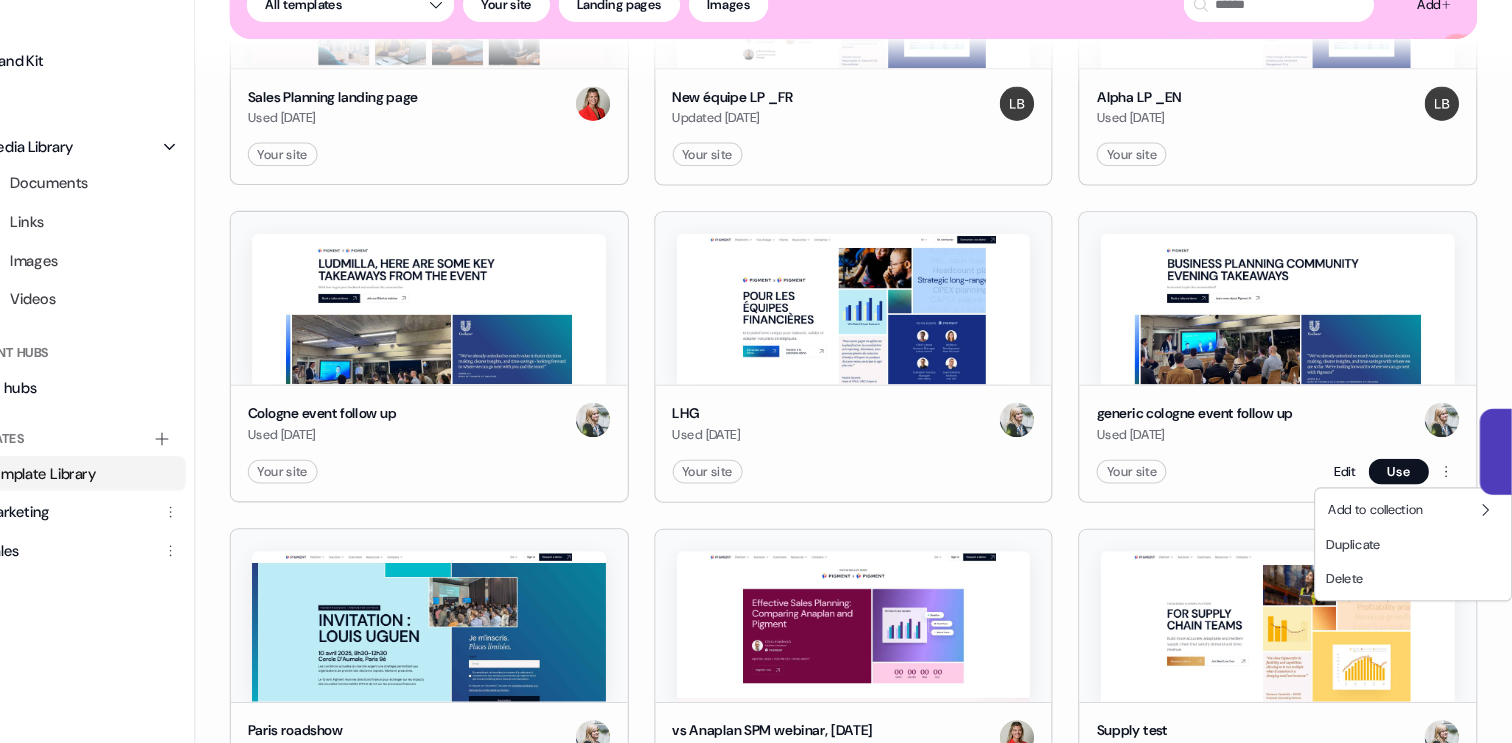 click on "For the best experience switch devices to a bigger screen. Go to [DOMAIN_NAME]   Library Brand Brand Kit Media Media Library Documents Links Images Videos Content Hubs All hubs Templates   Add collection Template Library Marketing Sales Loading... Add Templates All   templates Your site Landing pages Images Demand planning Mockup Used [DATE]   Smart image Edit Use FINANCE LP_EN Used [DATE] Your site Edit Use Pigment AI _EN Used [DATE] Your site Edit Use Sales Planning landing page Used [DATE] Your site Edit Use New équipe LP _FR Updated [DATE] Your site Edit Use Alpha LP _EN Used [DATE] Your site Edit Use Cologne event follow up  Used [DATE] Your site Edit Use LHG Used [DATE] Your site Edit Use generic cologne event follow up  Used [DATE] Your site Edit Use Paris roadshow Used [DATE] Your site Edit Use vs Anaplan SPM webinar, [DATE] Used [DATE] Your site Edit Use Supply test Used [DATE] Your site Edit Use EVENT FOLLOW UP LP_SAN [PERSON_NAME] Edit" at bounding box center (756, 371) 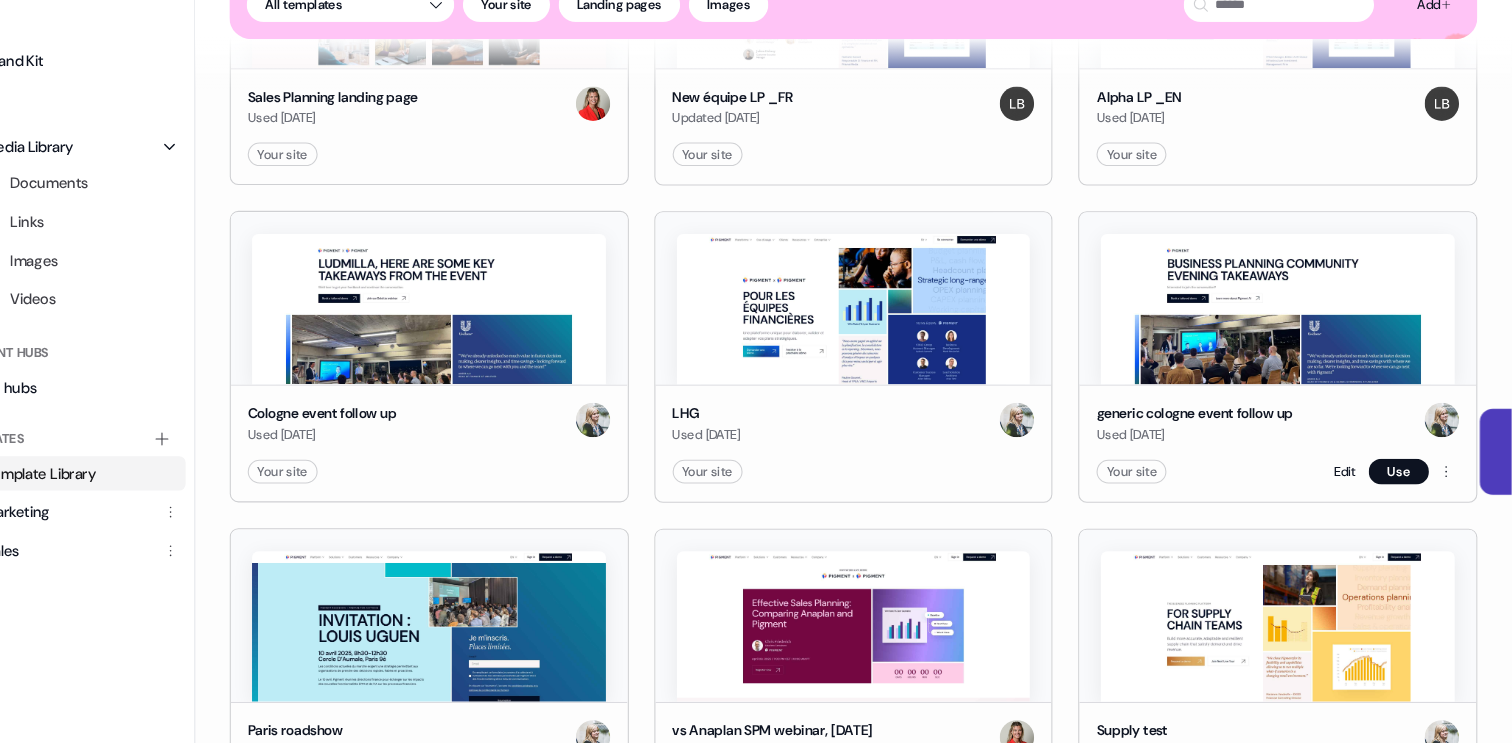 click on "generic cologne event follow up" at bounding box center (1217, 436) 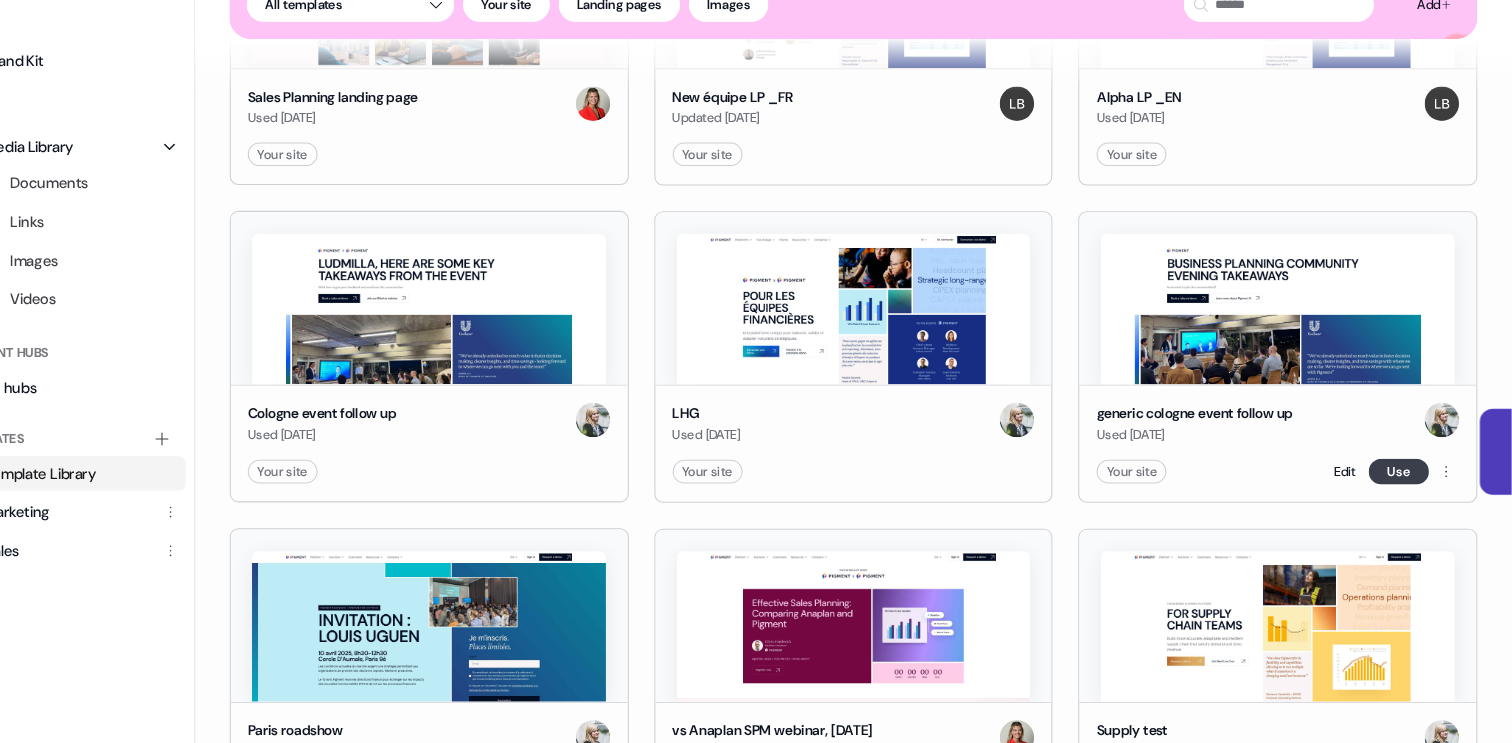 click on "Use" at bounding box center (1407, 490) 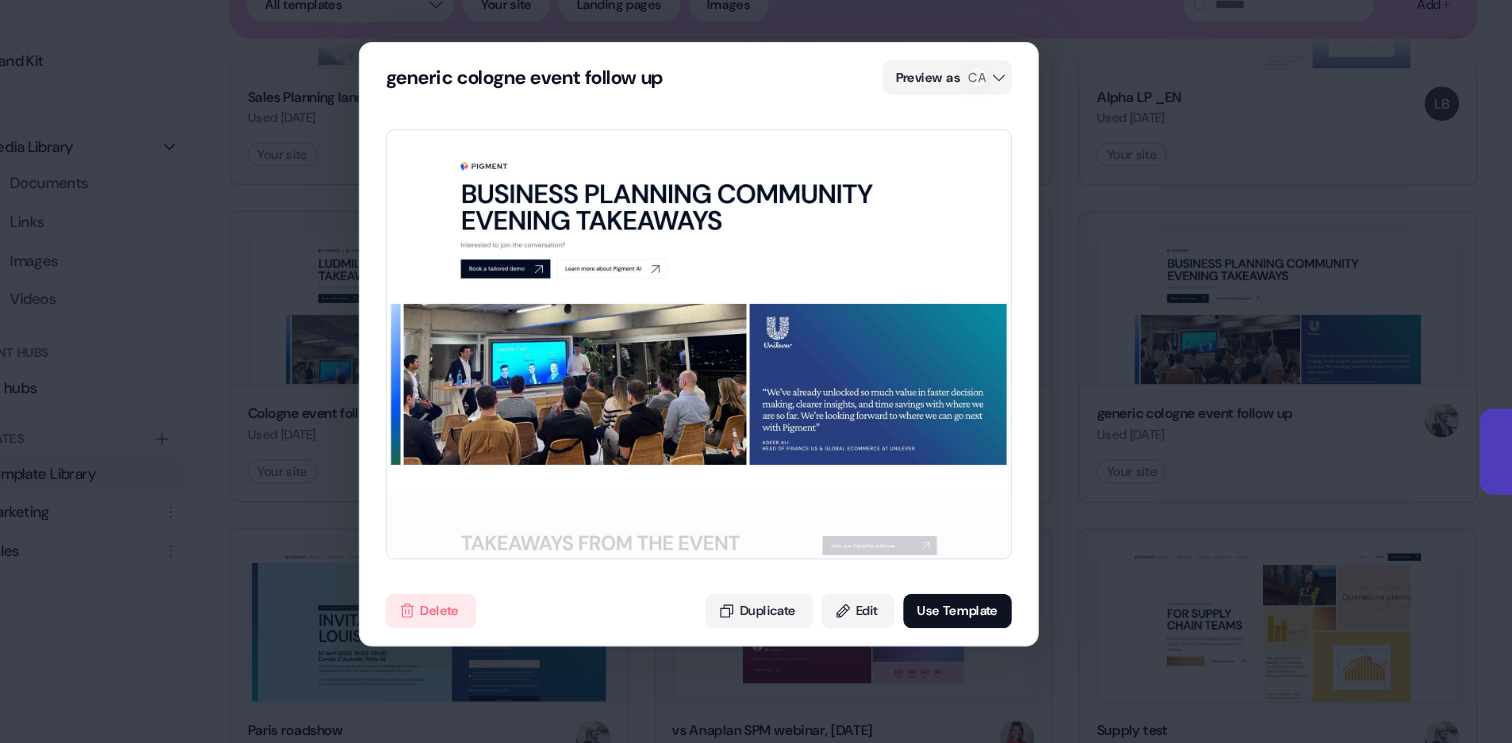 click on "generic cologne event follow up  Preview as CA Delete Duplicate Edit Use Template" at bounding box center (756, 371) 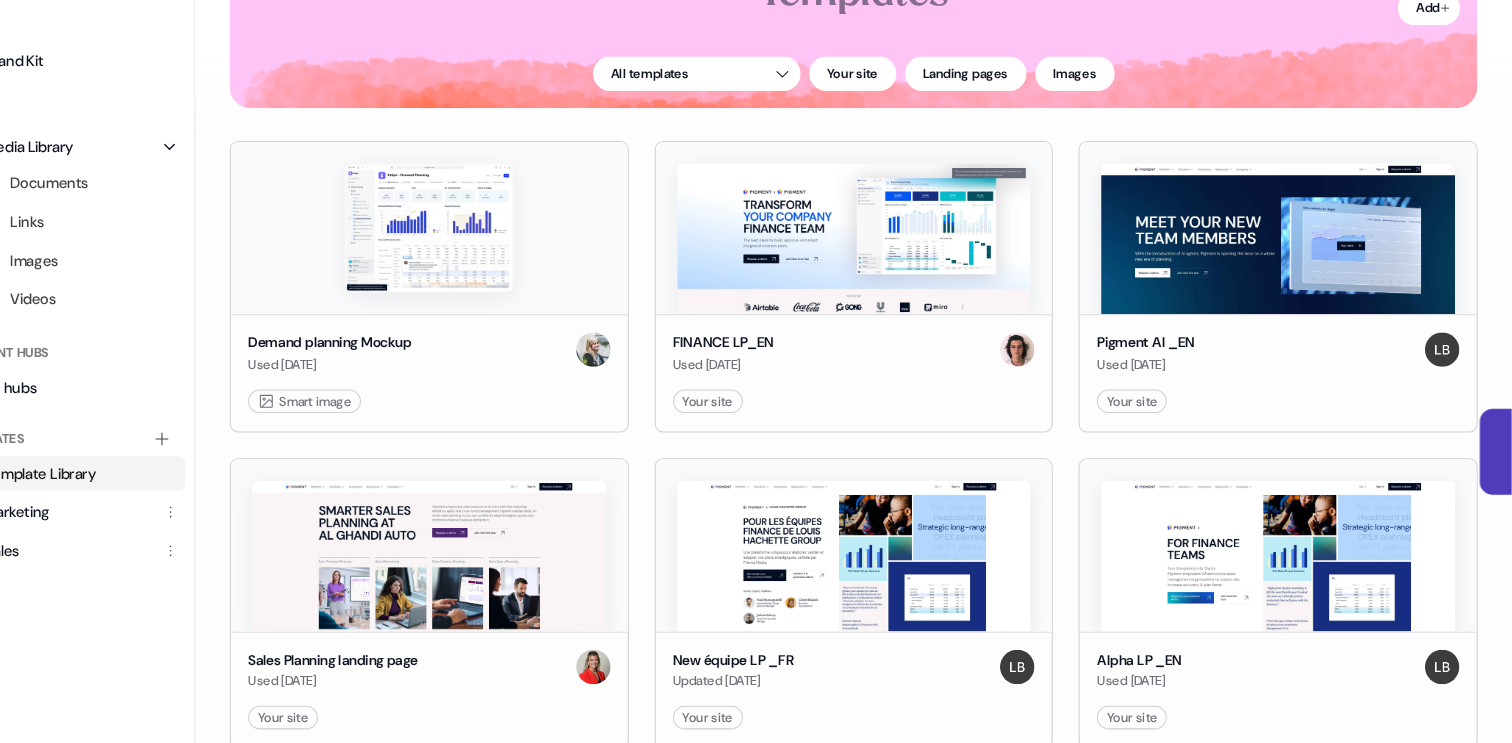 scroll, scrollTop: 0, scrollLeft: 0, axis: both 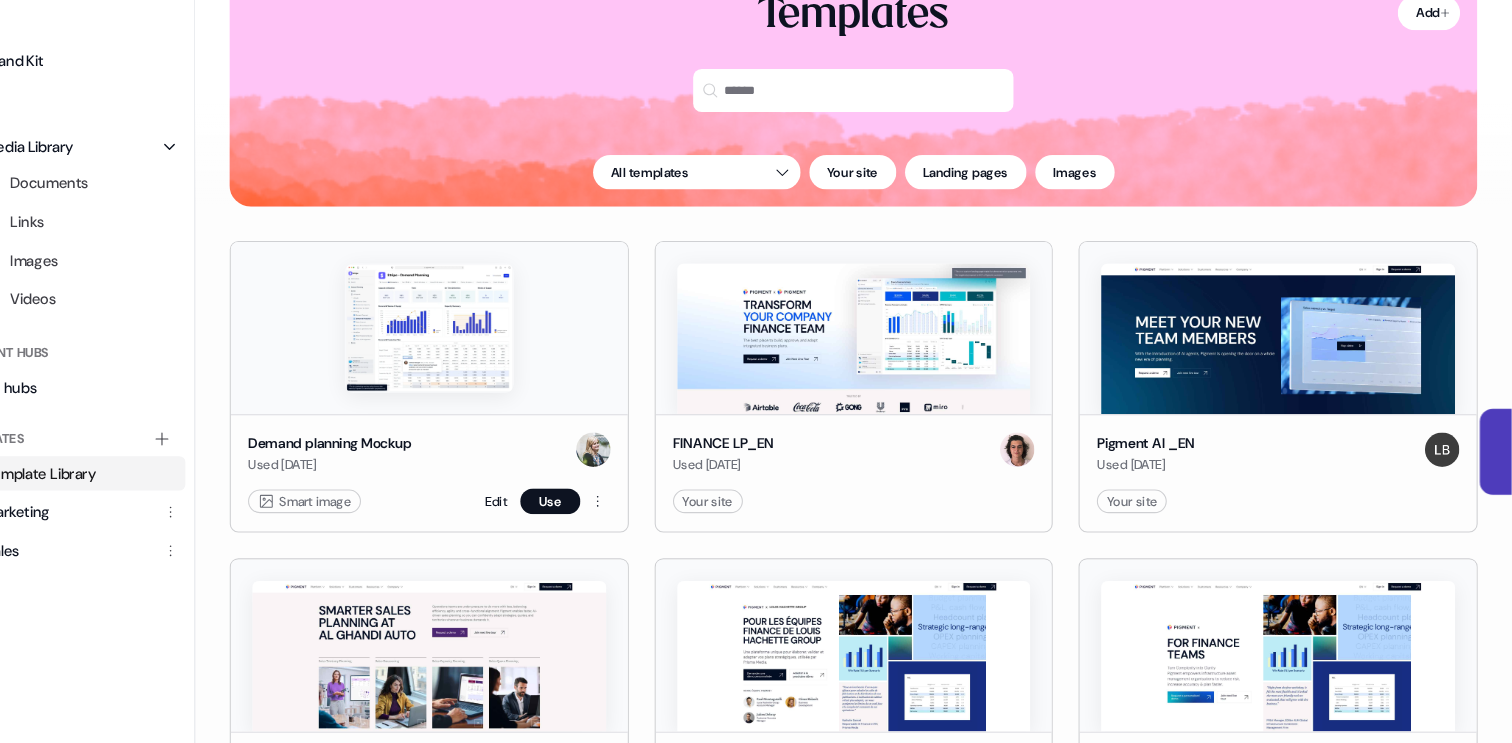 click at bounding box center [505, 357] 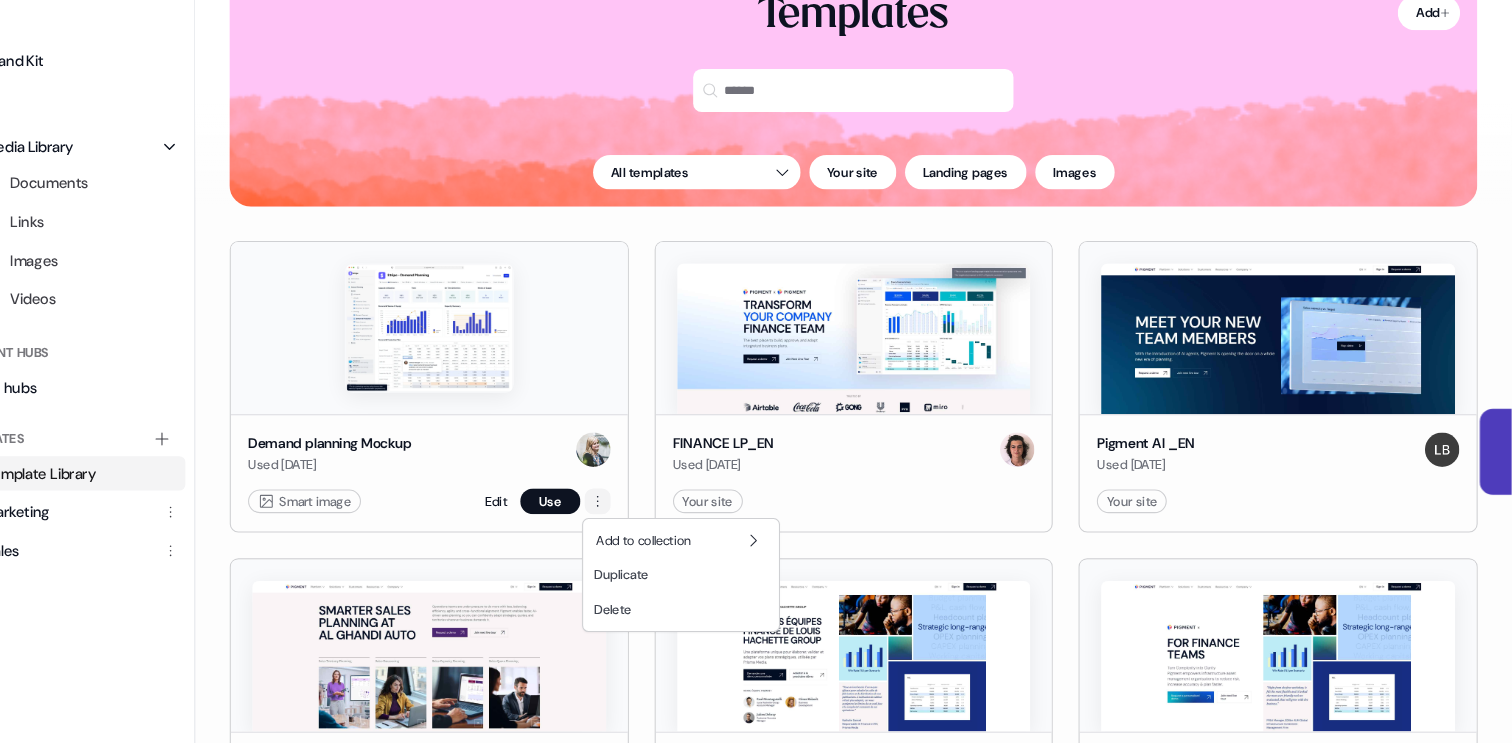 click on "For the best experience switch devices to a bigger screen. Go to [DOMAIN_NAME]   Library Brand Brand Kit Media Media Library Documents Links Images Videos Content Hubs All hubs Templates   Add collection Template Library Marketing Sales Loading... Add Templates All   templates Your site Landing pages Images Demand planning Mockup Used [DATE]   Smart image Edit Use FINANCE LP_EN Used [DATE] Your site Edit Use Pigment AI _EN Used [DATE] Your site Edit Use Sales Planning landing page Used [DATE] Your site Edit Use New équipe LP _FR Updated [DATE] Your site Edit Use Alpha LP _EN Used [DATE] Your site Edit Use Cologne event follow up  Used [DATE] Your site Edit Use LHG Used [DATE] Your site Edit Use generic cologne event follow up  Used [DATE] Your site Edit Use Paris roadshow Used [DATE] Your site Edit Use vs Anaplan SPM webinar, [DATE] Used [DATE] Your site Edit Use Supply test Used [DATE] Your site Edit Use EVENT FOLLOW UP LP_SAN [PERSON_NAME] Edit" at bounding box center (756, 371) 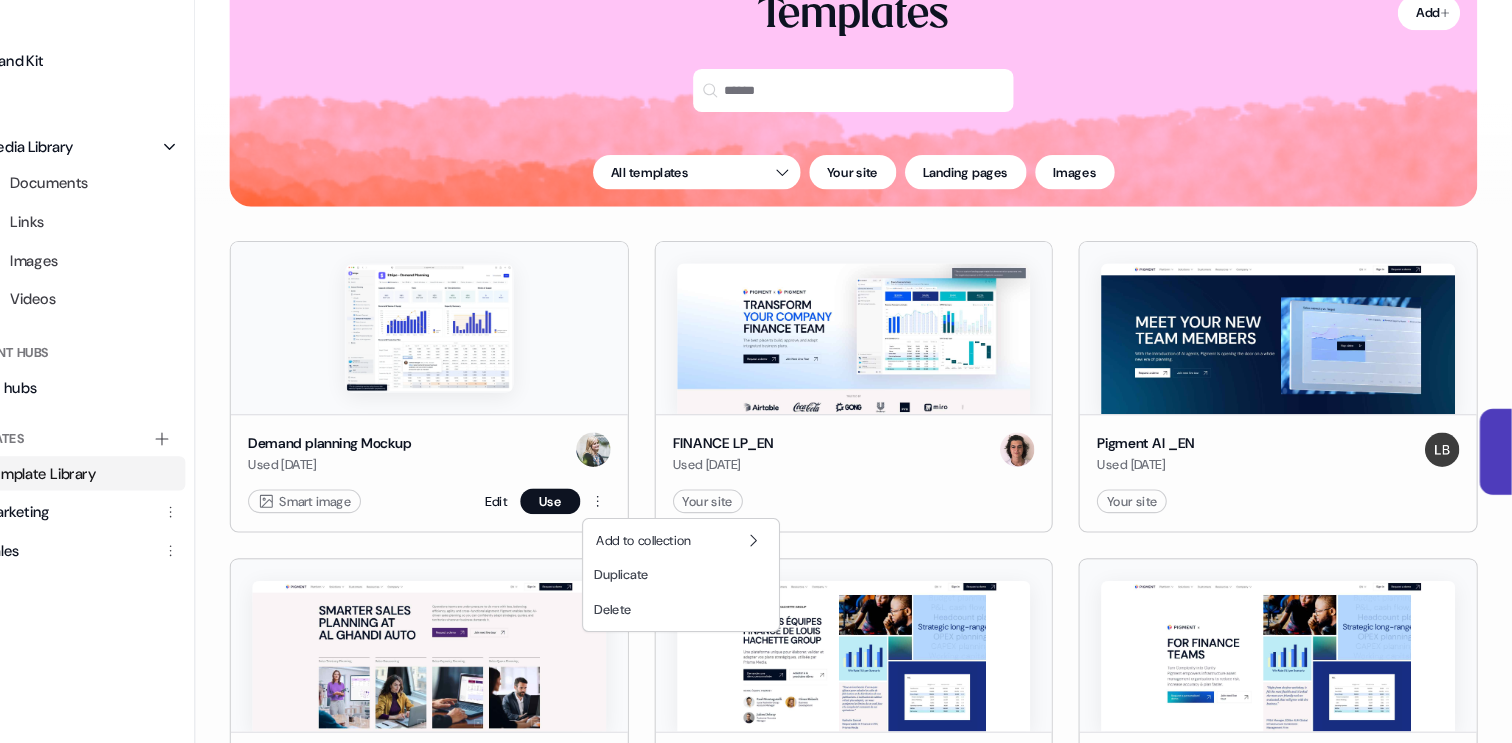 click on "For the best experience switch devices to a bigger screen. Go to [DOMAIN_NAME]   Library Brand Brand Kit Media Media Library Documents Links Images Videos Content Hubs All hubs Templates   Add collection Template Library Marketing Sales Loading... Add Templates All   templates Your site Landing pages Images Demand planning Mockup Used [DATE]   Smart image Edit Use FINANCE LP_EN Used [DATE] Your site Edit Use Pigment AI _EN Used [DATE] Your site Edit Use Sales Planning landing page Used [DATE] Your site Edit Use New équipe LP _FR Updated [DATE] Your site Edit Use Alpha LP _EN Used [DATE] Your site Edit Use Cologne event follow up  Used [DATE] Your site Edit Use LHG Used [DATE] Your site Edit Use generic cologne event follow up  Used [DATE] Your site Edit Use Paris roadshow Used [DATE] Your site Edit Use vs Anaplan SPM webinar, [DATE] Used [DATE] Your site Edit Use Supply test Used [DATE] Your site Edit Use EVENT FOLLOW UP LP_SAN [PERSON_NAME] Edit" at bounding box center [756, 371] 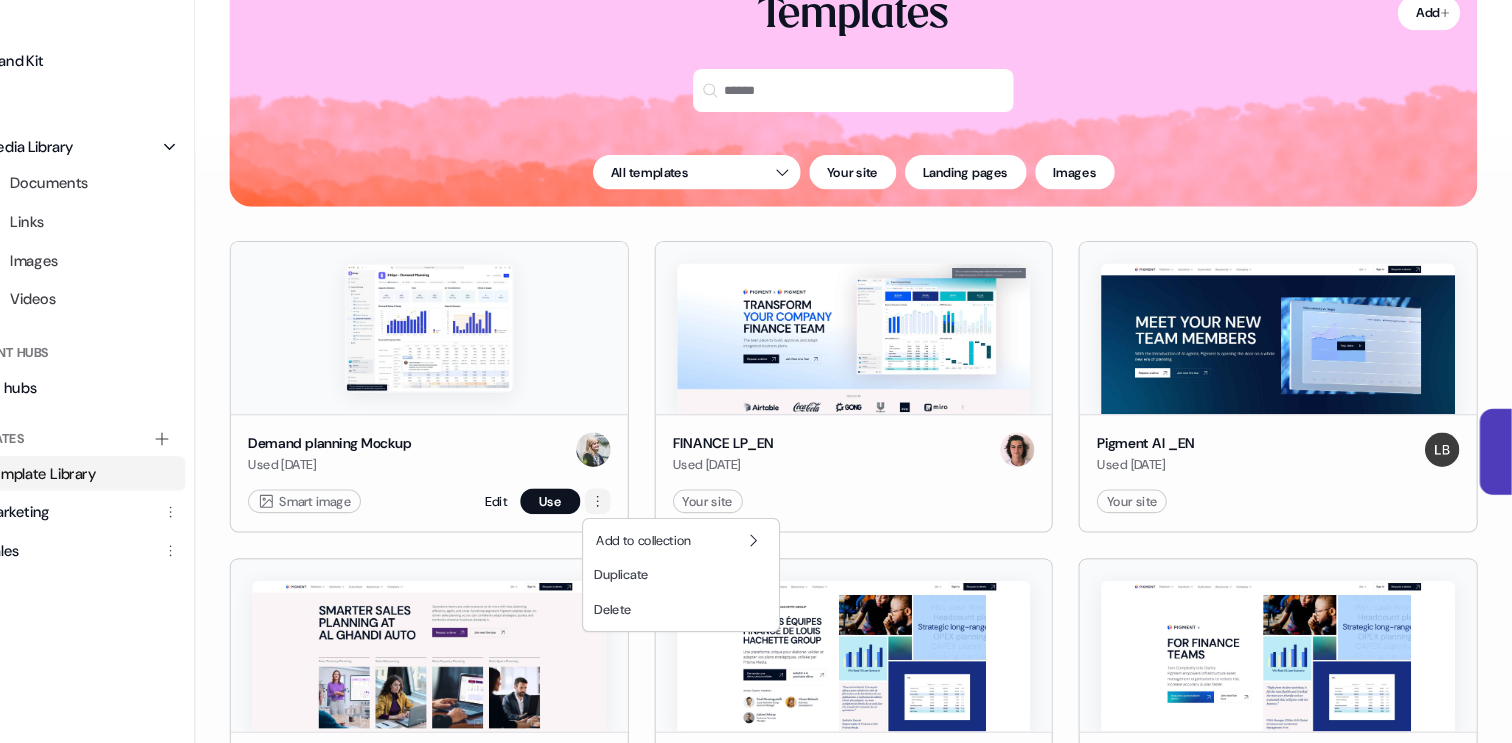 click on "For the best experience switch devices to a bigger screen. Go to [DOMAIN_NAME]   Library Brand Brand Kit Media Media Library Documents Links Images Videos Content Hubs All hubs Templates   Add collection Template Library Marketing Sales Loading... Add Templates All   templates Your site Landing pages Images Demand planning Mockup Used [DATE]   Smart image Edit Use FINANCE LP_EN Used [DATE] Your site Edit Use Pigment AI _EN Used [DATE] Your site Edit Use Sales Planning landing page Used [DATE] Your site Edit Use New équipe LP _FR Updated [DATE] Your site Edit Use Alpha LP _EN Used [DATE] Your site Edit Use Cologne event follow up  Used [DATE] Your site Edit Use LHG Used [DATE] Your site Edit Use generic cologne event follow up  Used [DATE] Your site Edit Use Paris roadshow Used [DATE] Your site Edit Use vs Anaplan SPM webinar, [DATE] Used [DATE] Your site Edit Use Supply test Used [DATE] Your site Edit Use EVENT FOLLOW UP LP_SAN [PERSON_NAME] Edit" at bounding box center (756, 371) 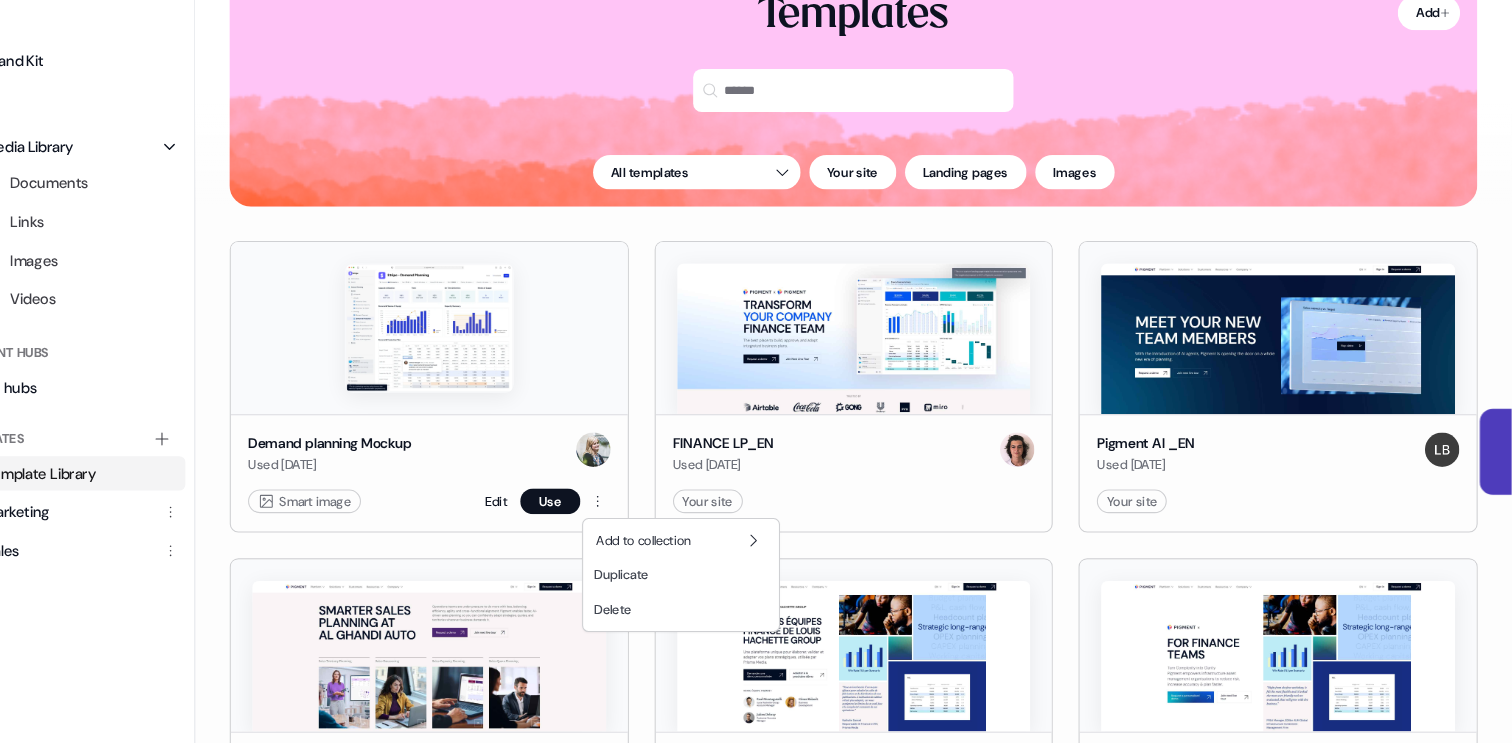 click on "For the best experience switch devices to a bigger screen. Go to [DOMAIN_NAME]   Library Brand Brand Kit Media Media Library Documents Links Images Videos Content Hubs All hubs Templates   Add collection Template Library Marketing Sales Loading... Add Templates All   templates Your site Landing pages Images Demand planning Mockup Used [DATE]   Smart image Edit Use FINANCE LP_EN Used [DATE] Your site Edit Use Pigment AI _EN Used [DATE] Your site Edit Use Sales Planning landing page Used [DATE] Your site Edit Use New équipe LP _FR Updated [DATE] Your site Edit Use Alpha LP _EN Used [DATE] Your site Edit Use Cologne event follow up  Used [DATE] Your site Edit Use LHG Used [DATE] Your site Edit Use generic cologne event follow up  Used [DATE] Your site Edit Use Paris roadshow Used [DATE] Your site Edit Use vs Anaplan SPM webinar, [DATE] Used [DATE] Your site Edit Use Supply test Used [DATE] Your site Edit Use EVENT FOLLOW UP LP_SAN [PERSON_NAME] Edit" at bounding box center (756, 371) 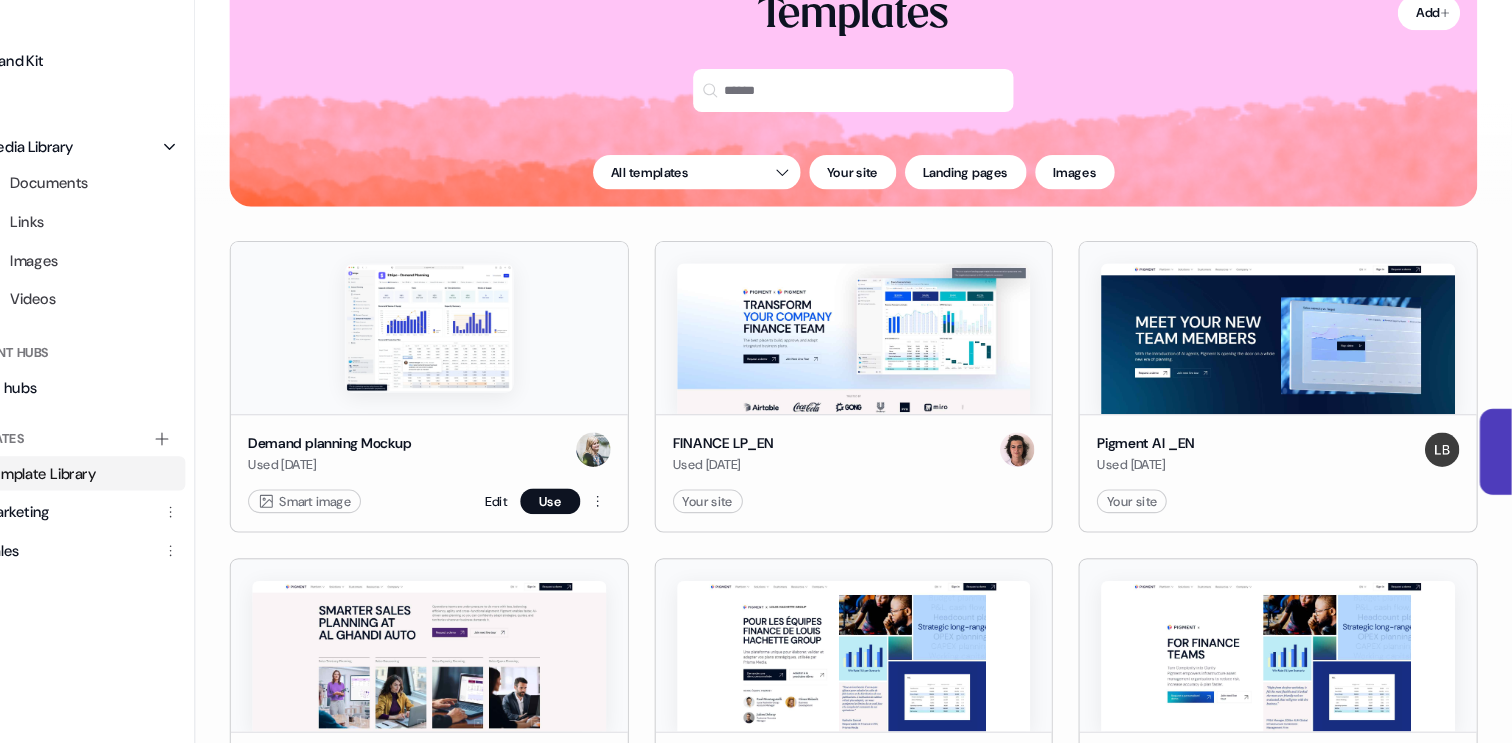 click at bounding box center [505, 357] 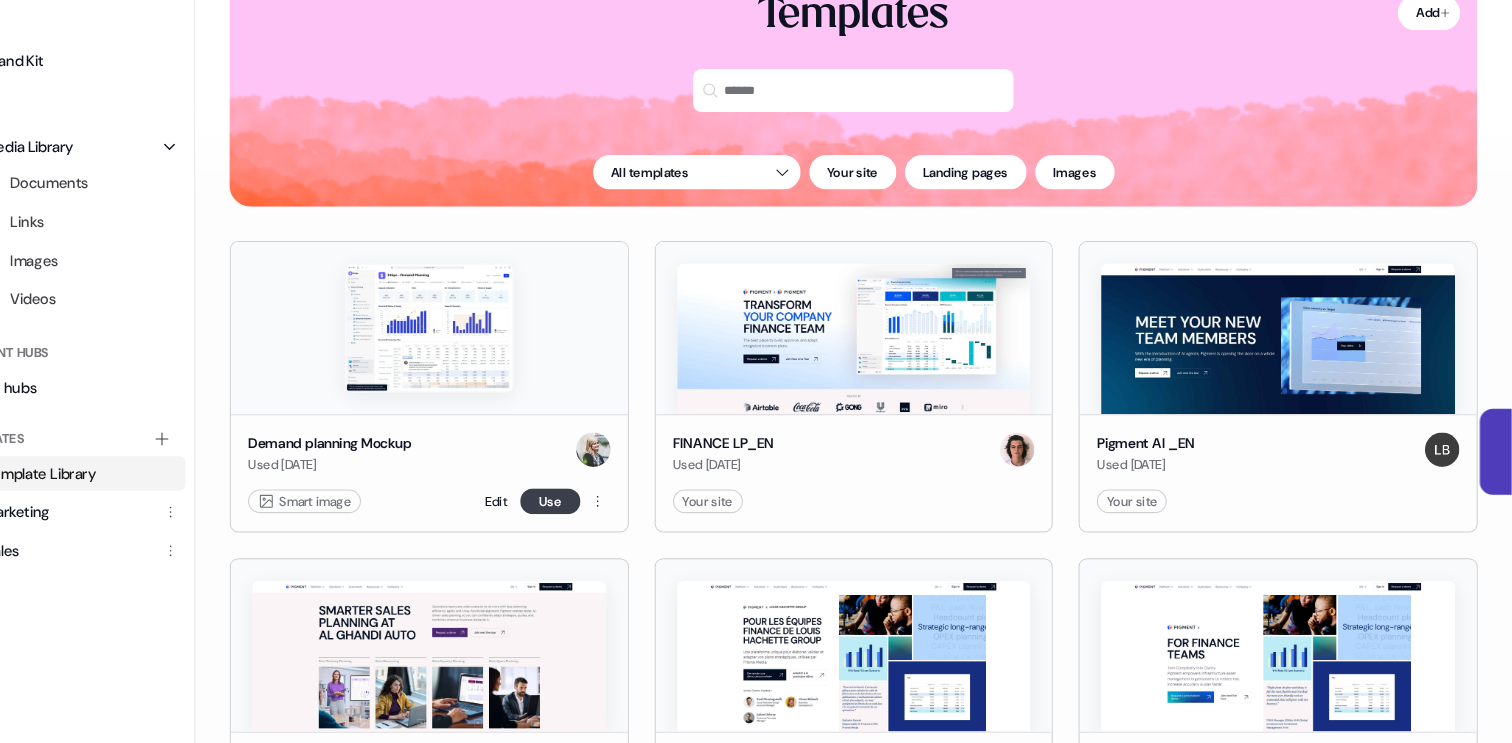 click on "Use" at bounding box center [618, 518] 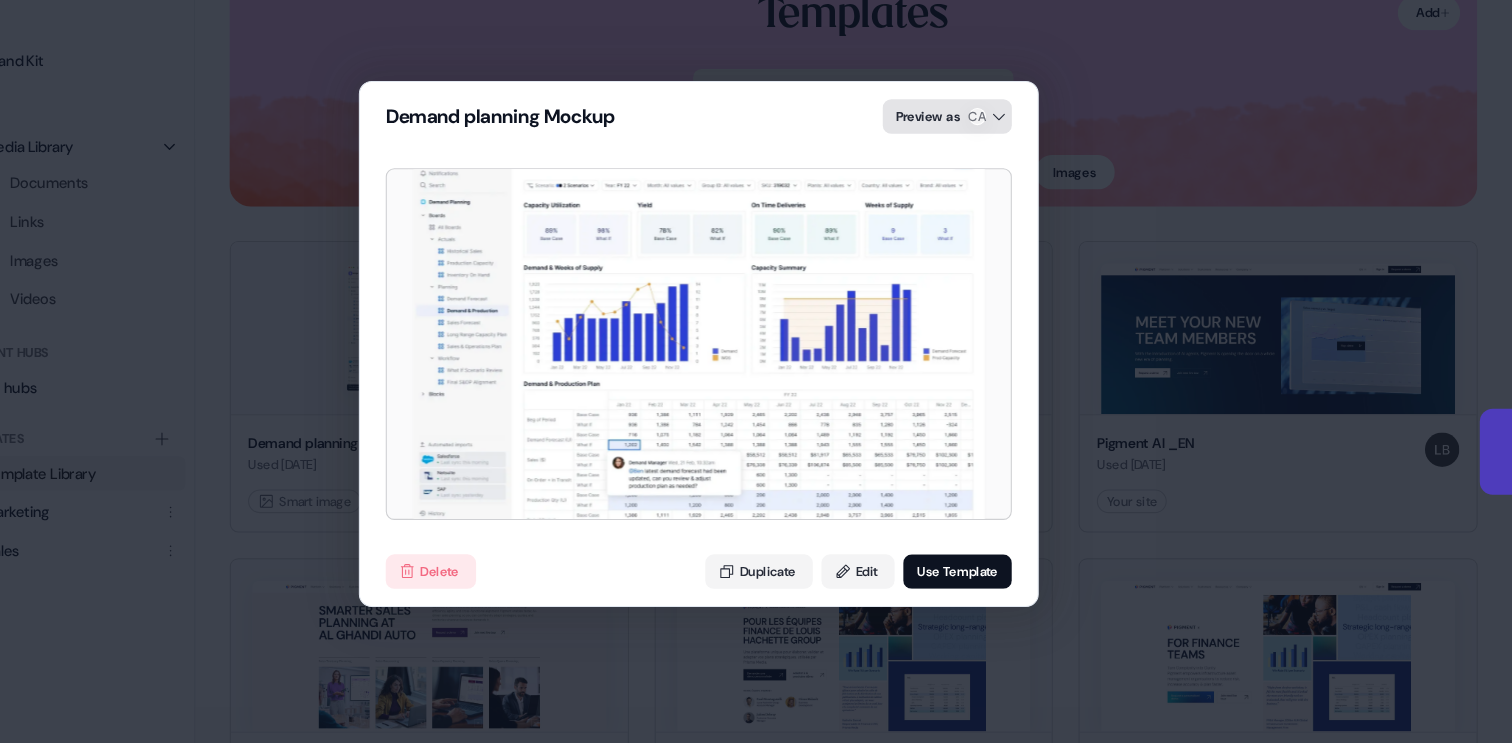 click on "Demand planning Mockup Preview as CA Catalina Re - Demand Planning Catalina Re Delete Duplicate Edit Use Template" at bounding box center (756, 371) 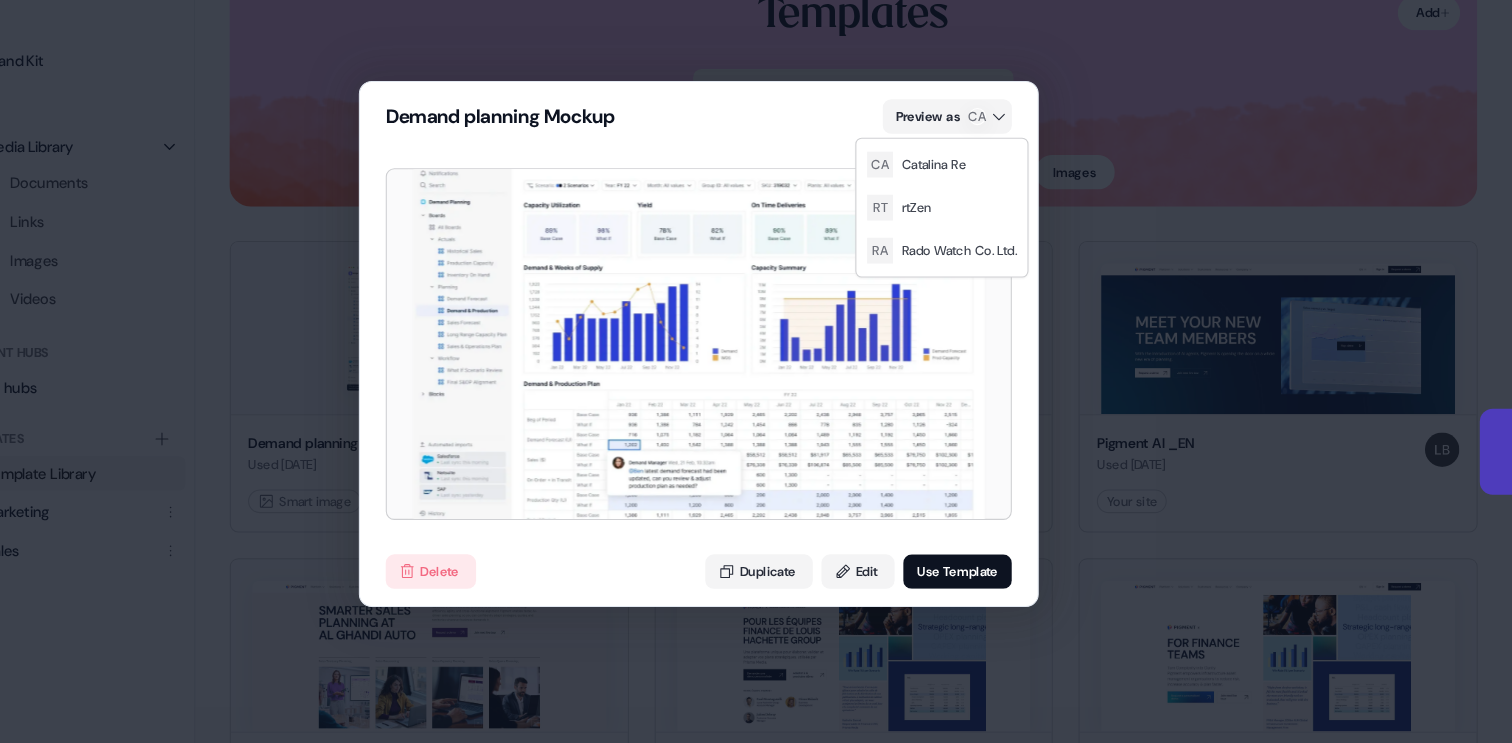 click on "Demand planning Mockup Preview as CA Catalina Re - Demand Planning Catalina Re Delete Duplicate Edit Use Template" at bounding box center (756, 371) 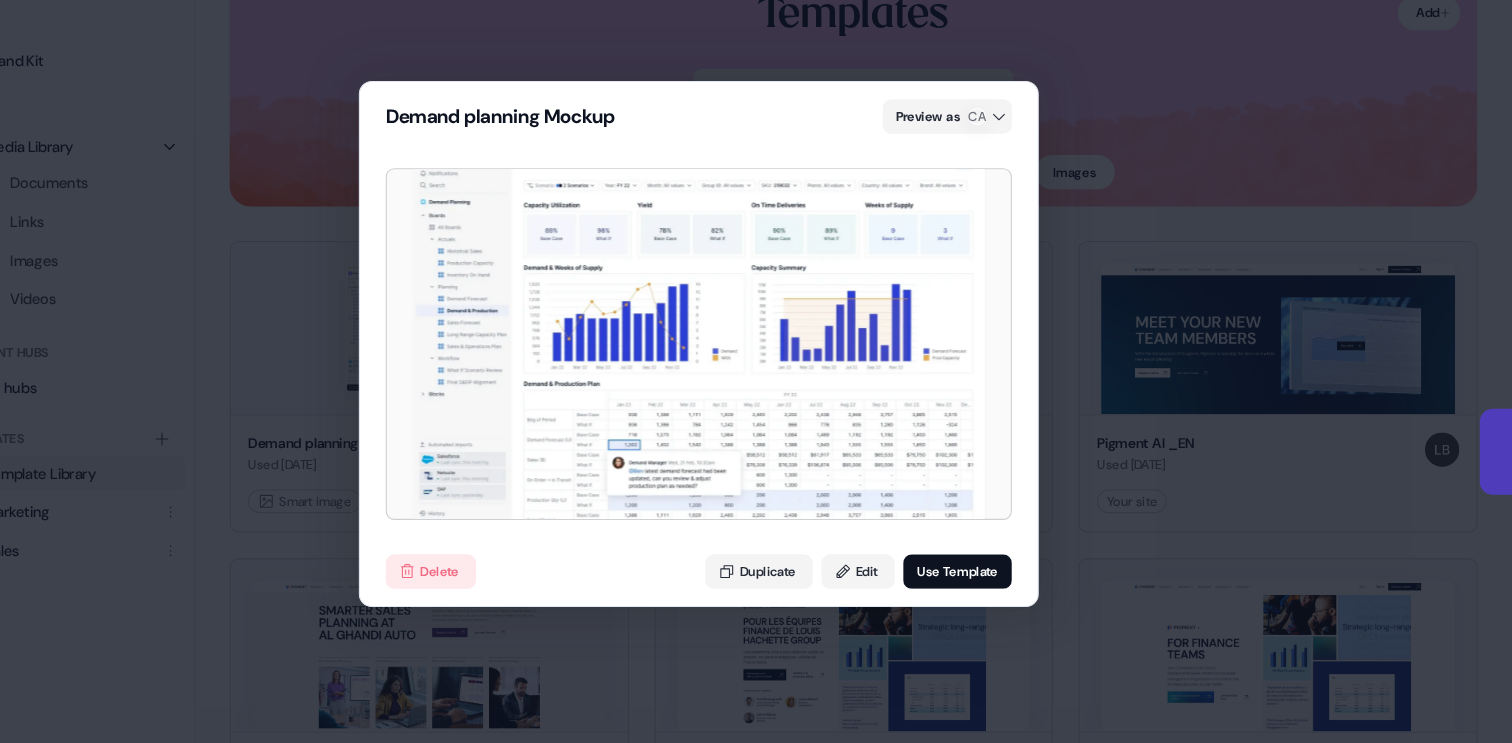 click on "Demand planning Mockup Preview as CA Catalina Re - Demand Planning Catalina Re Delete Duplicate Edit Use Template" at bounding box center (756, 371) 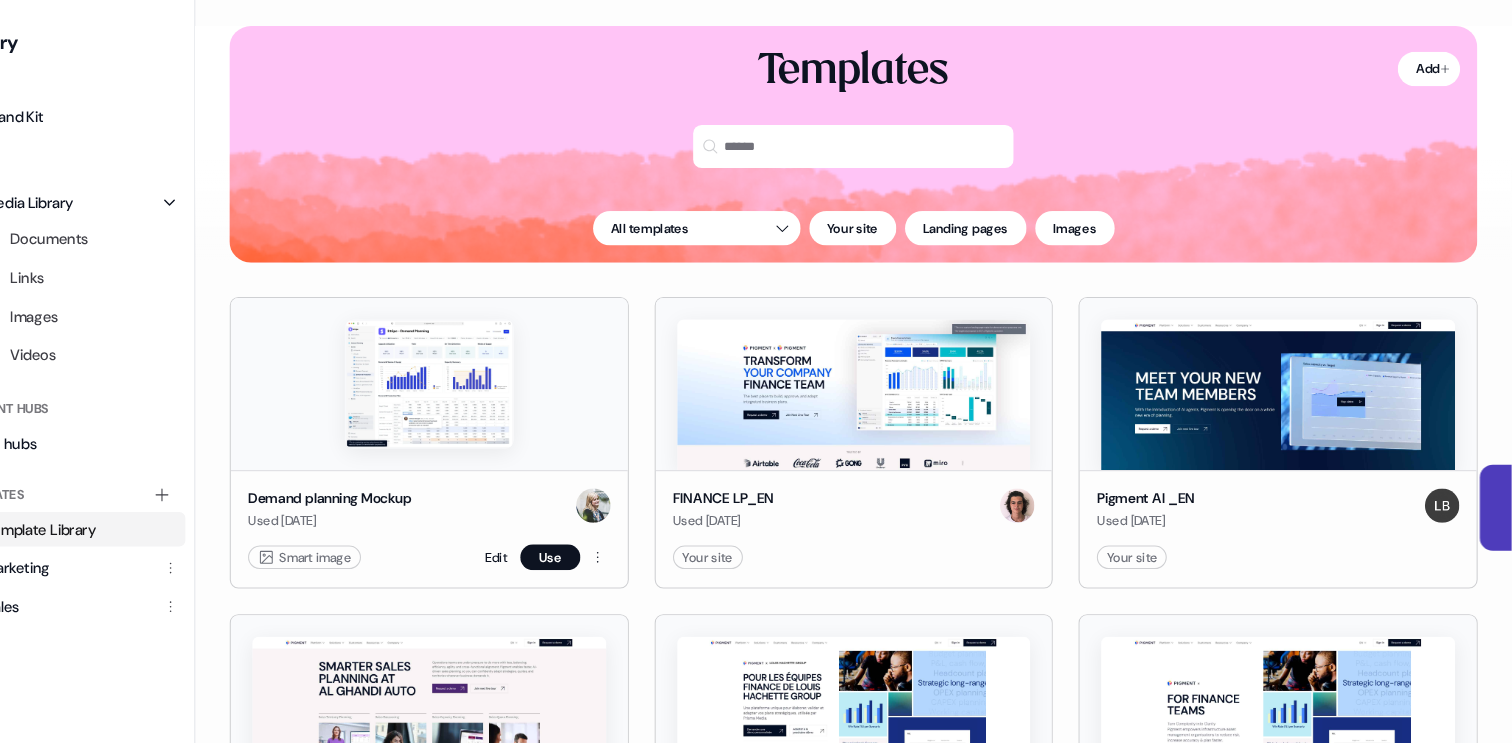 scroll, scrollTop: 0, scrollLeft: 0, axis: both 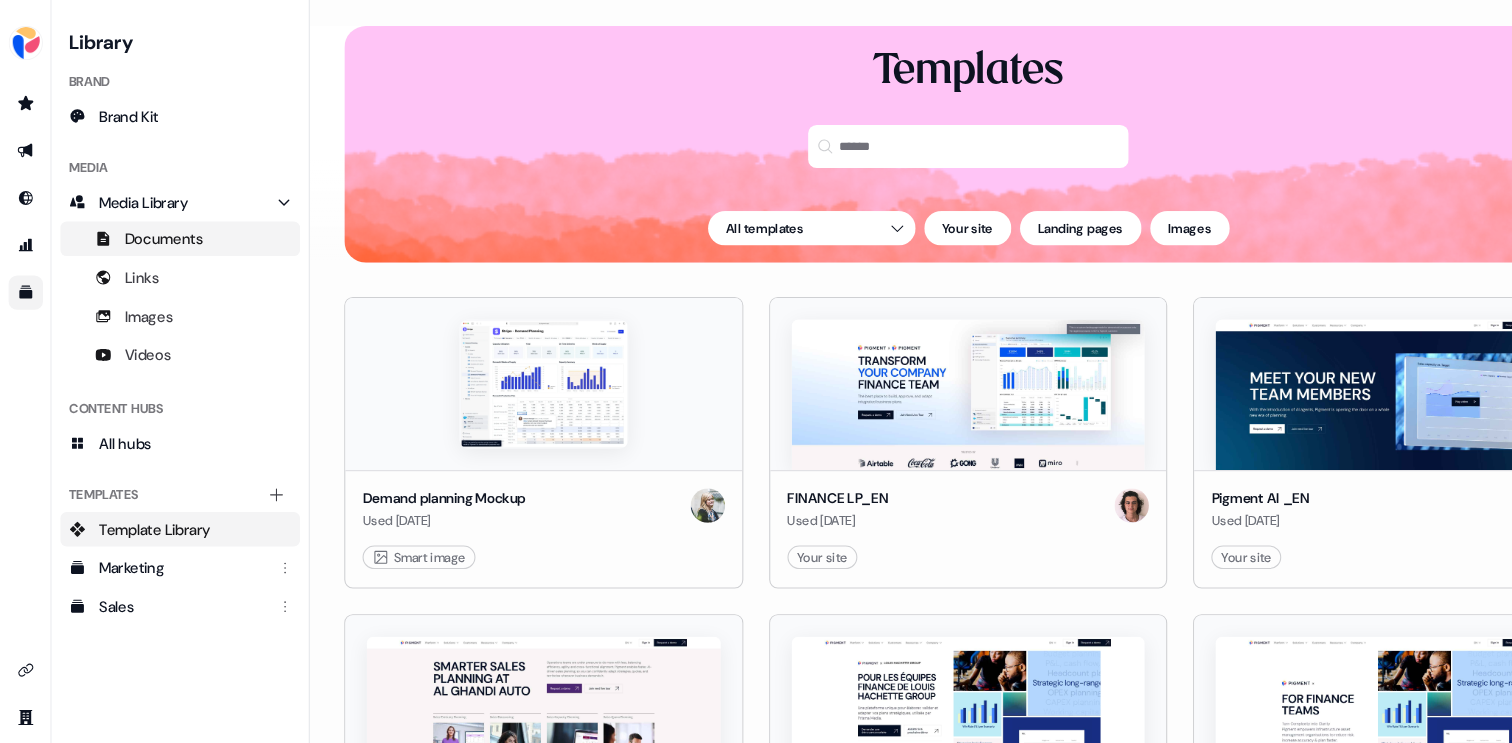 click on "Documents" at bounding box center [152, 222] 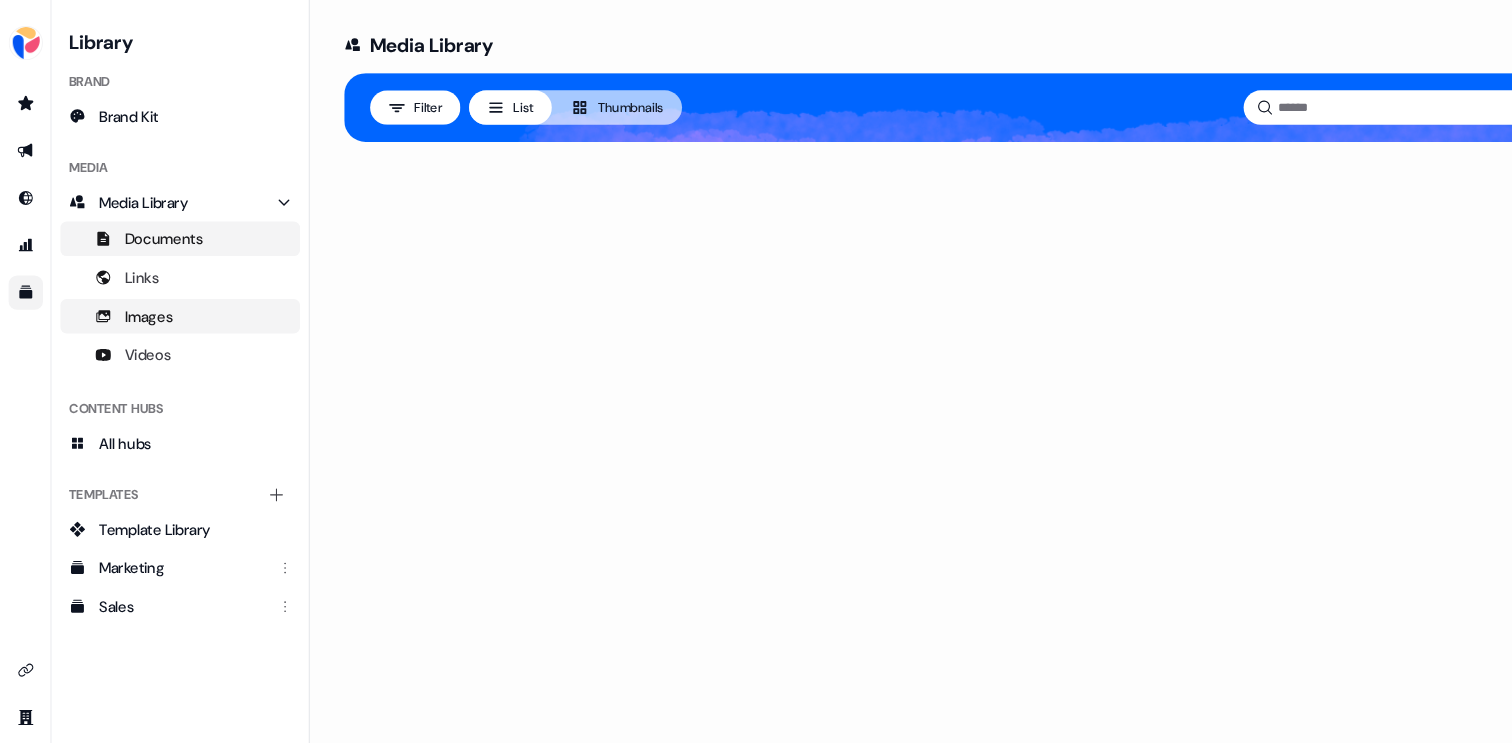 click on "Images" at bounding box center (138, 294) 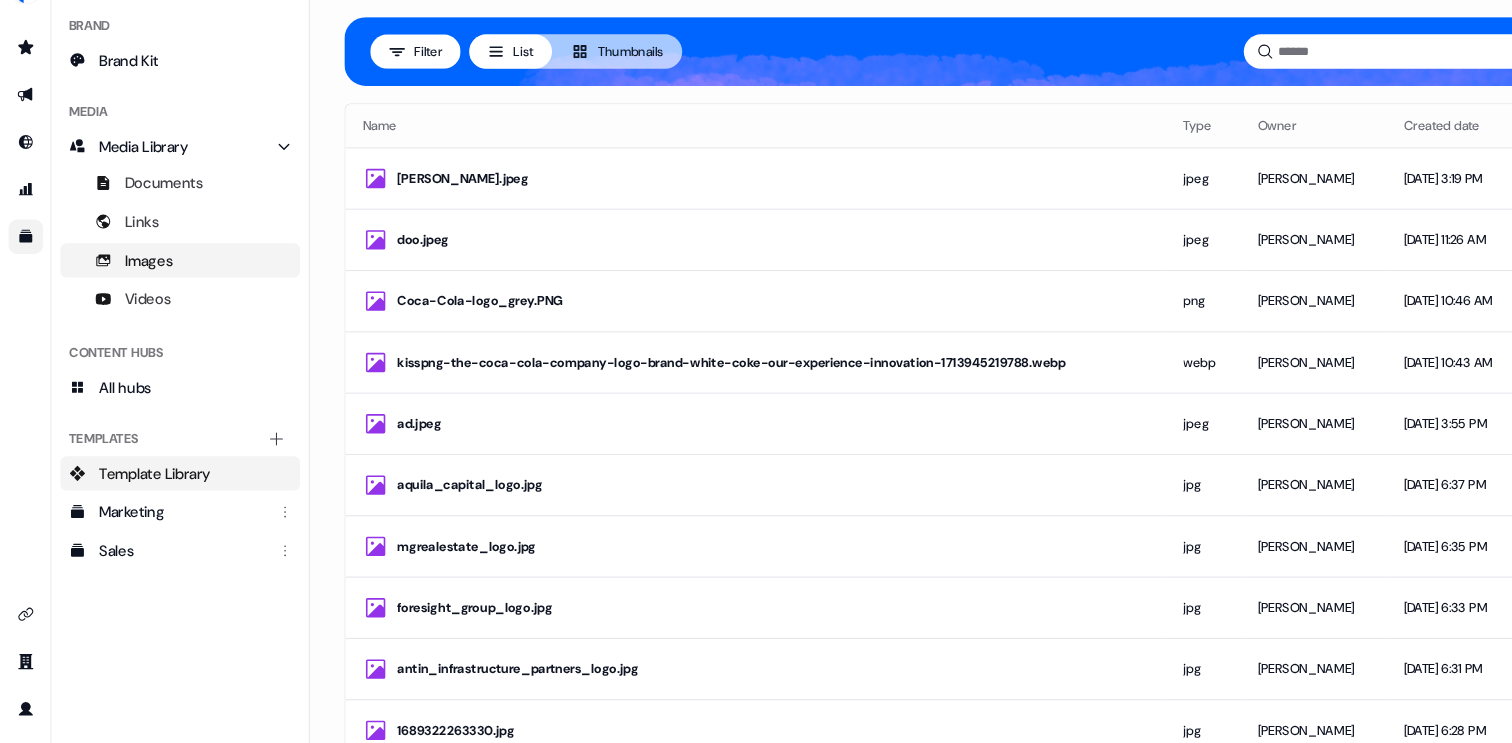 click on "Template Library" at bounding box center [144, 492] 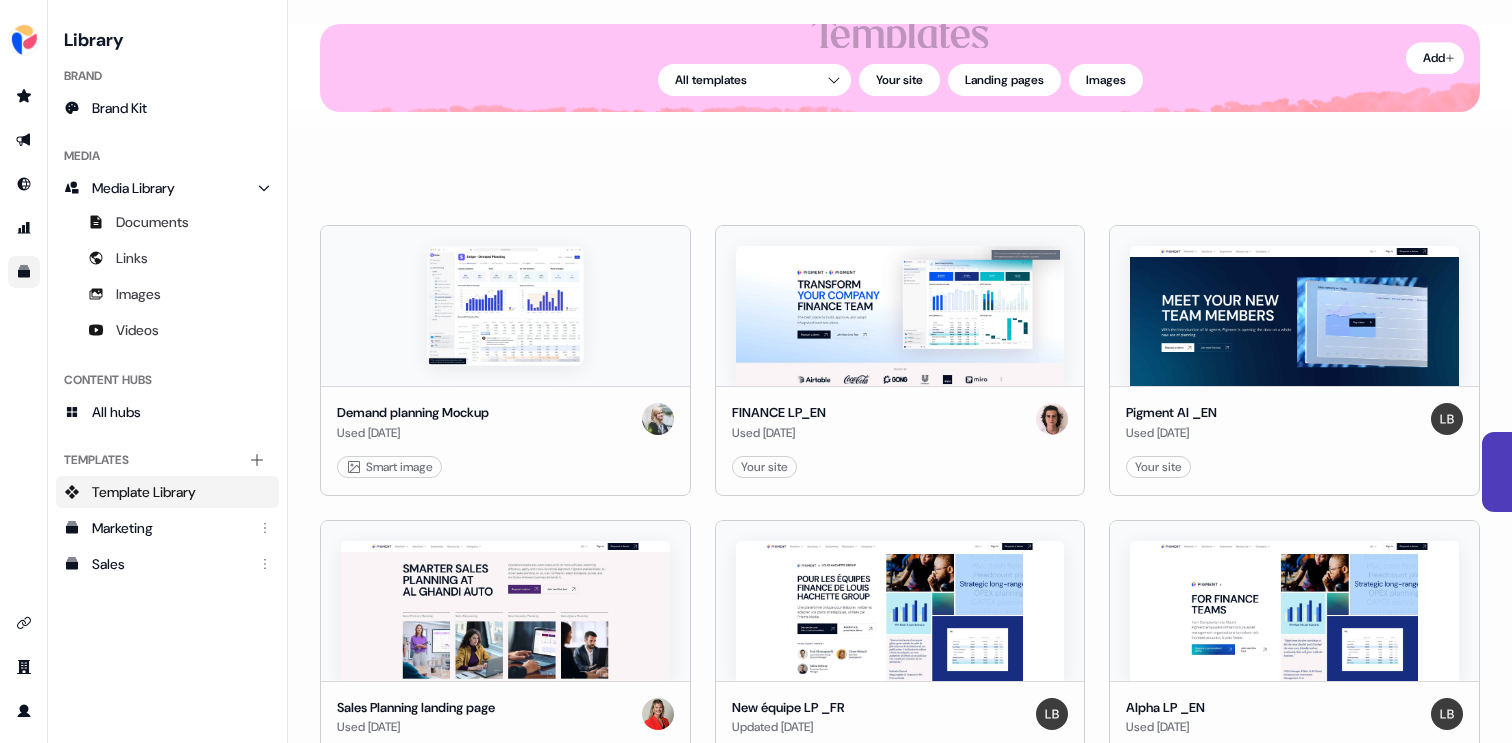 scroll, scrollTop: 0, scrollLeft: 0, axis: both 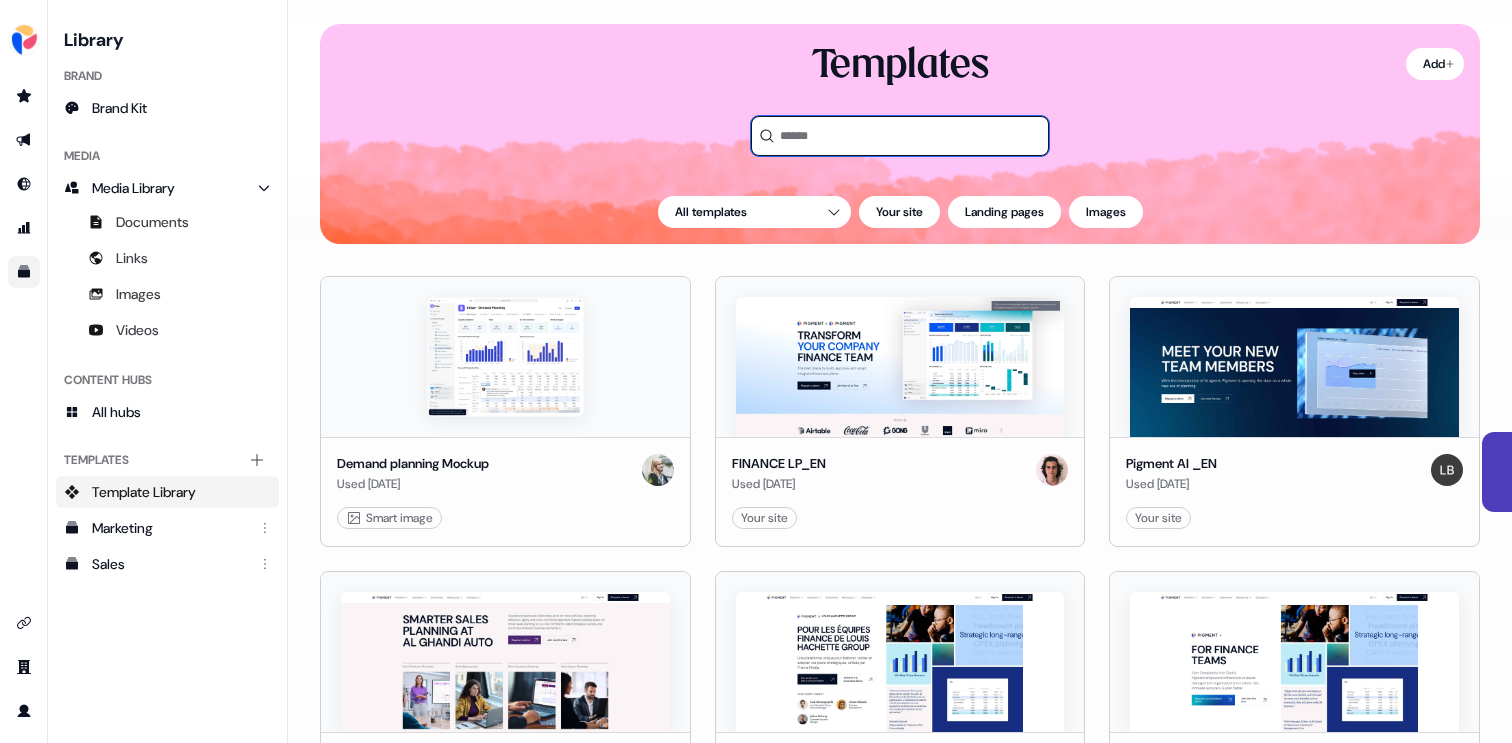 click at bounding box center (900, 136) 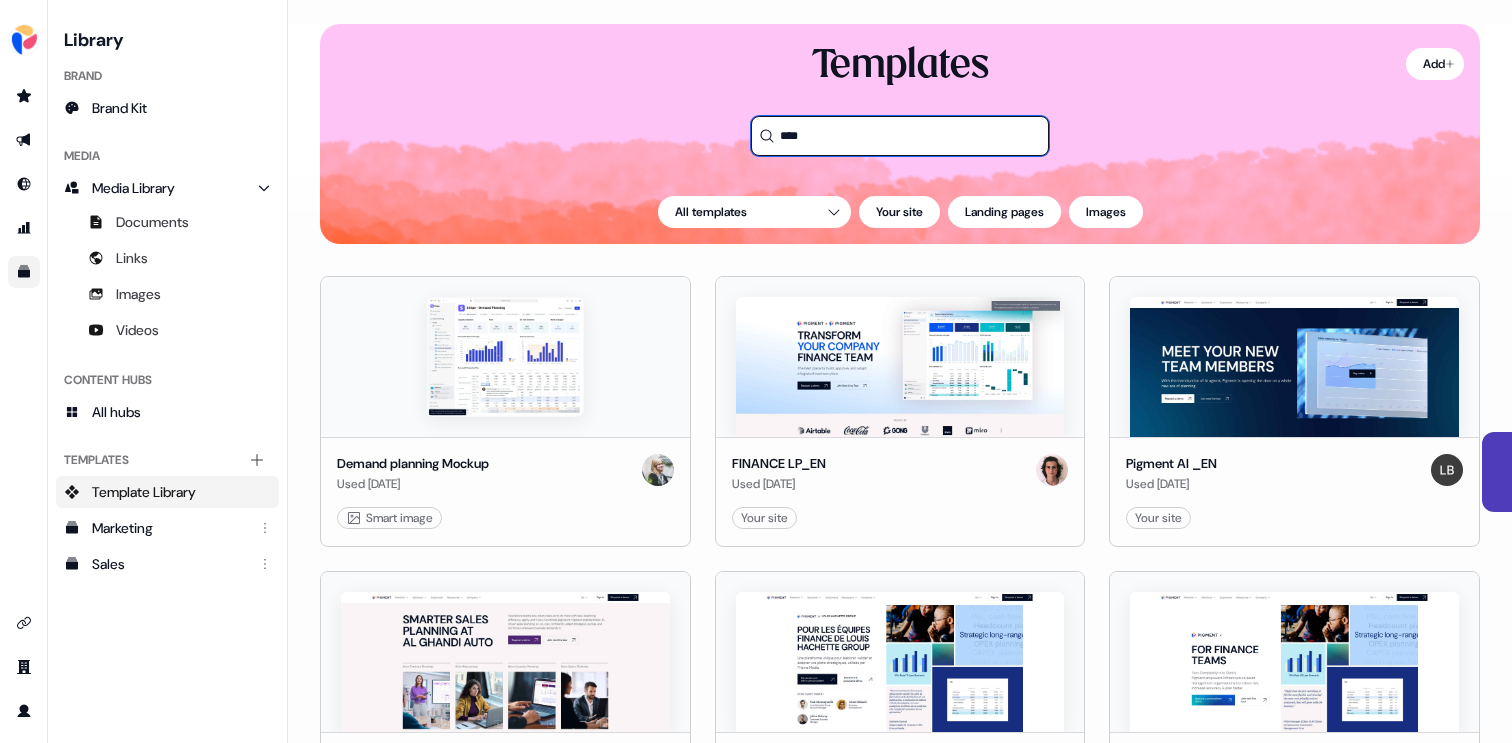 type on "*****" 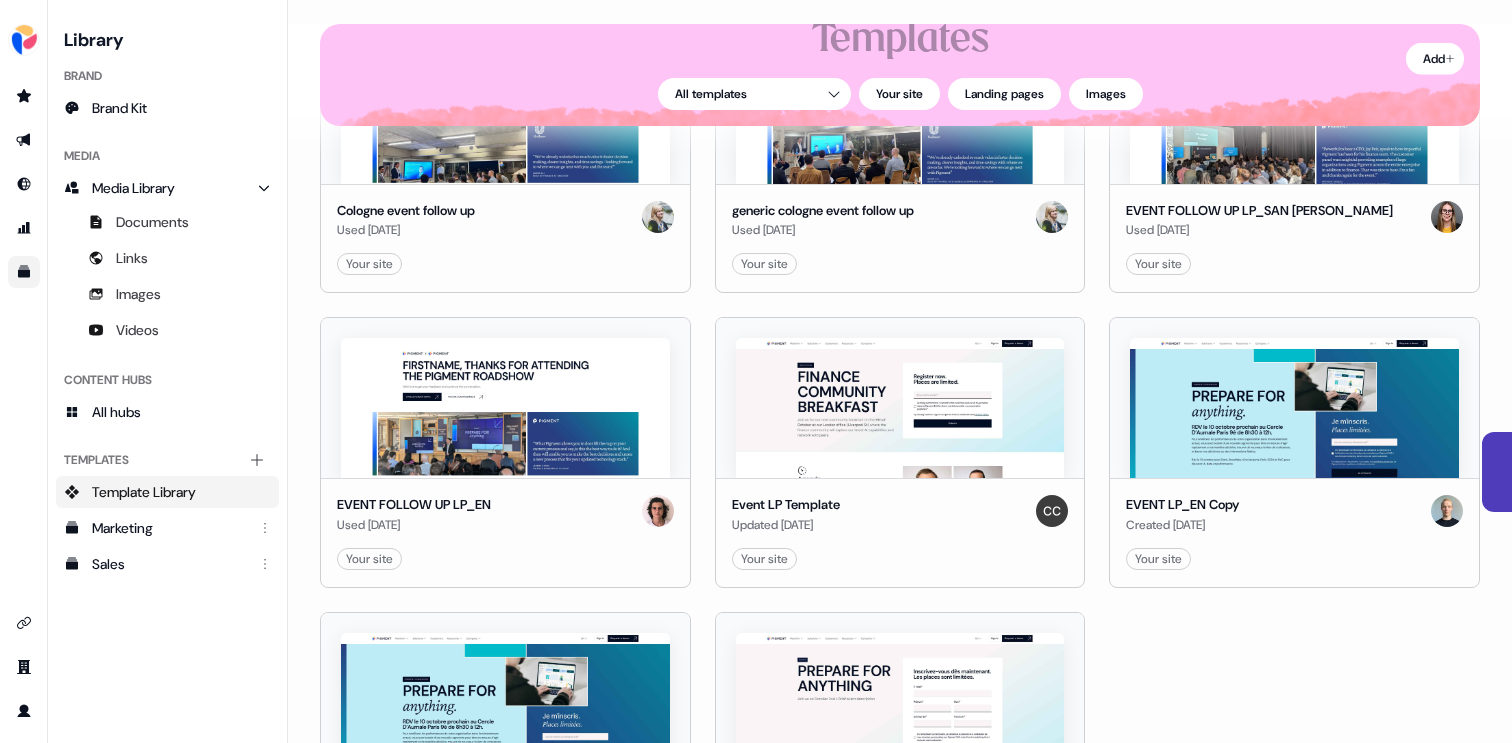 scroll, scrollTop: 0, scrollLeft: 0, axis: both 